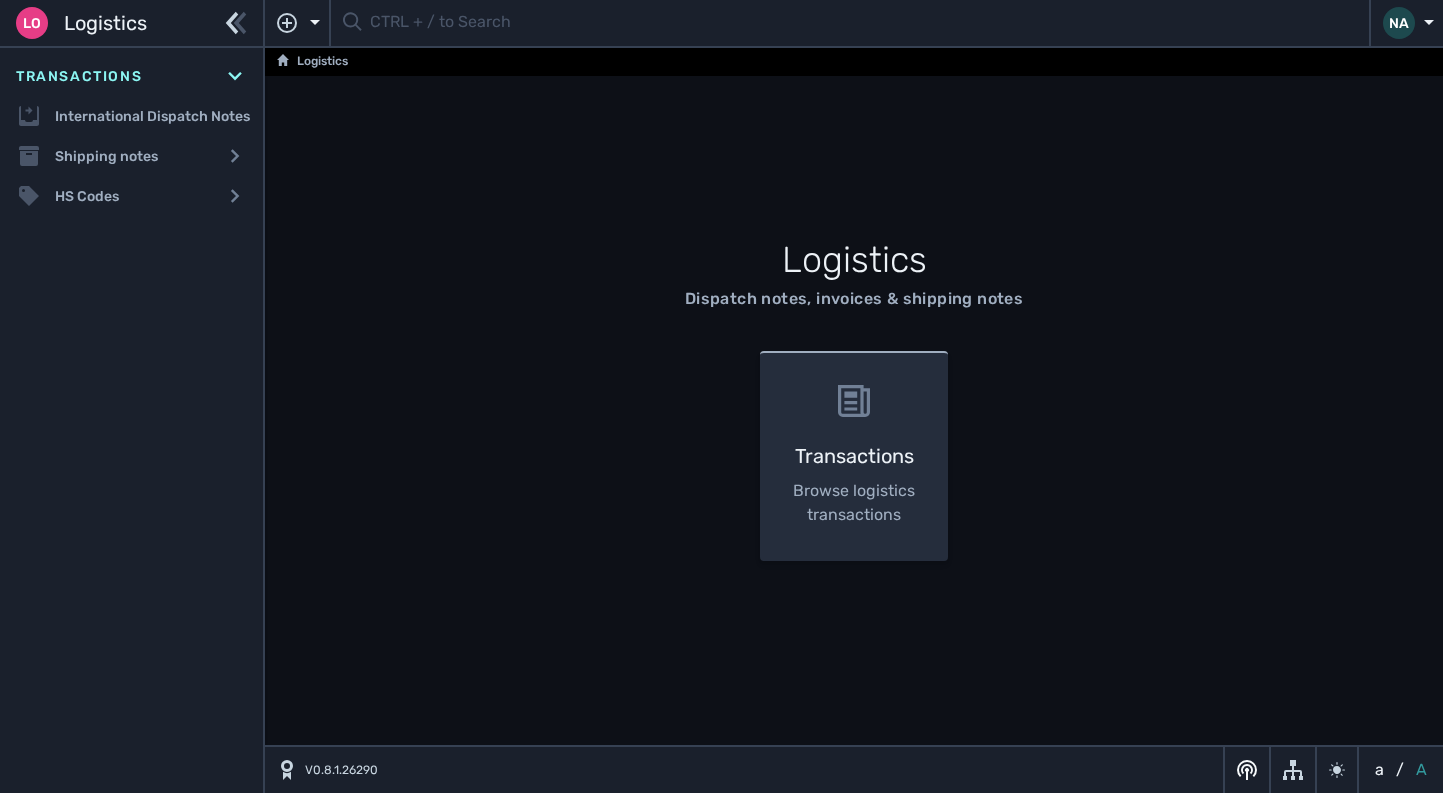 scroll, scrollTop: 0, scrollLeft: 0, axis: both 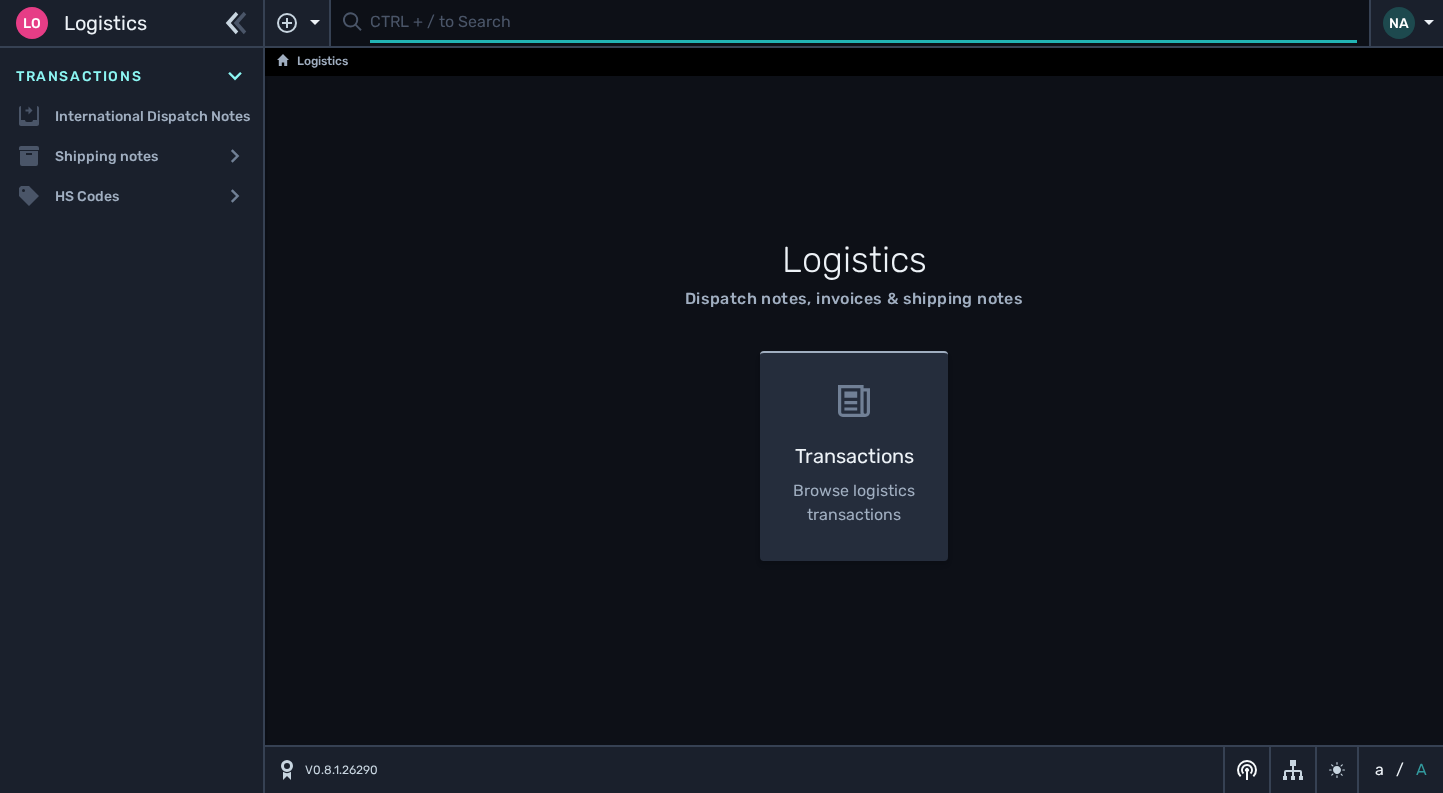 click at bounding box center (863, 23) 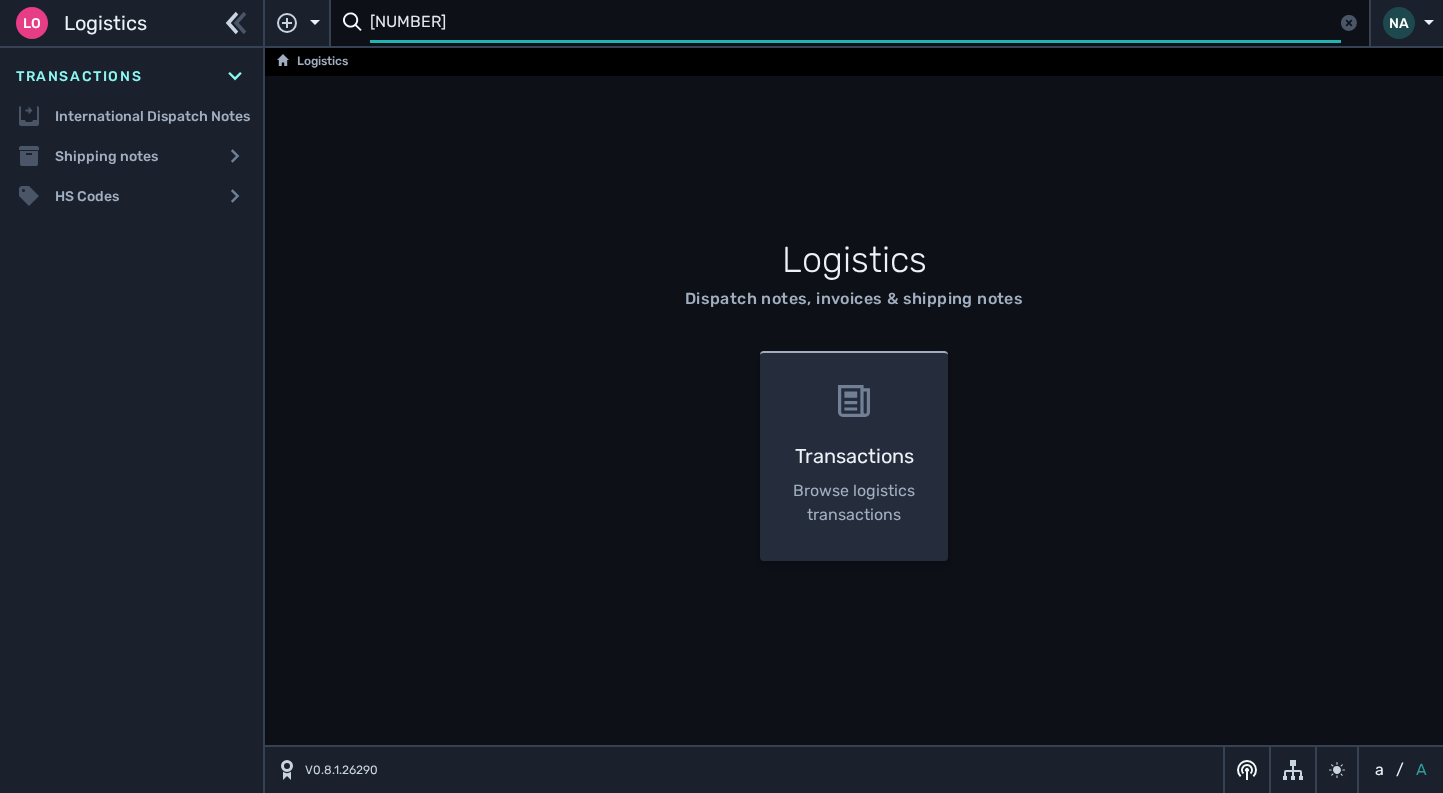type on "[NUMBER]" 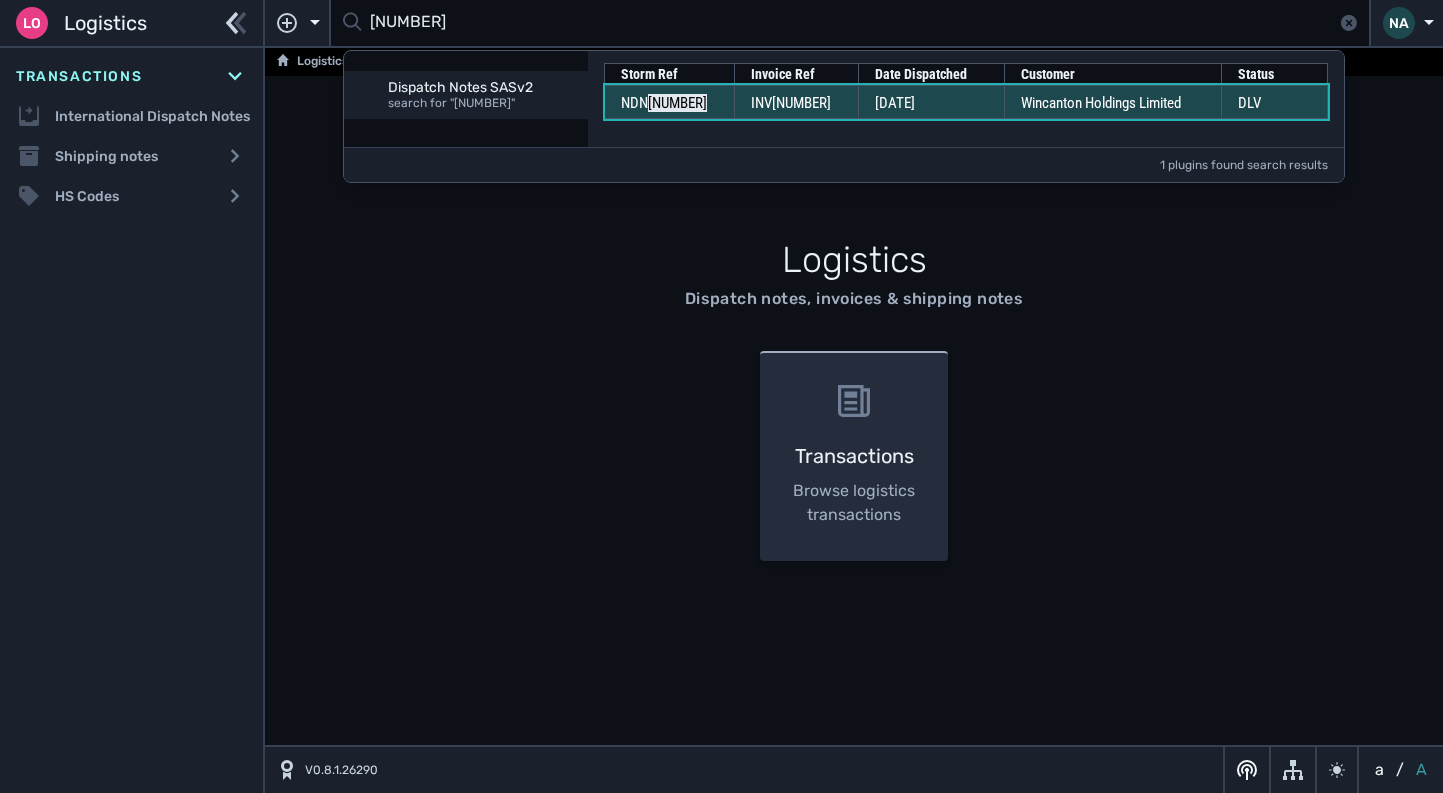 click on "INV[NUMBER]" at bounding box center (664, 103) 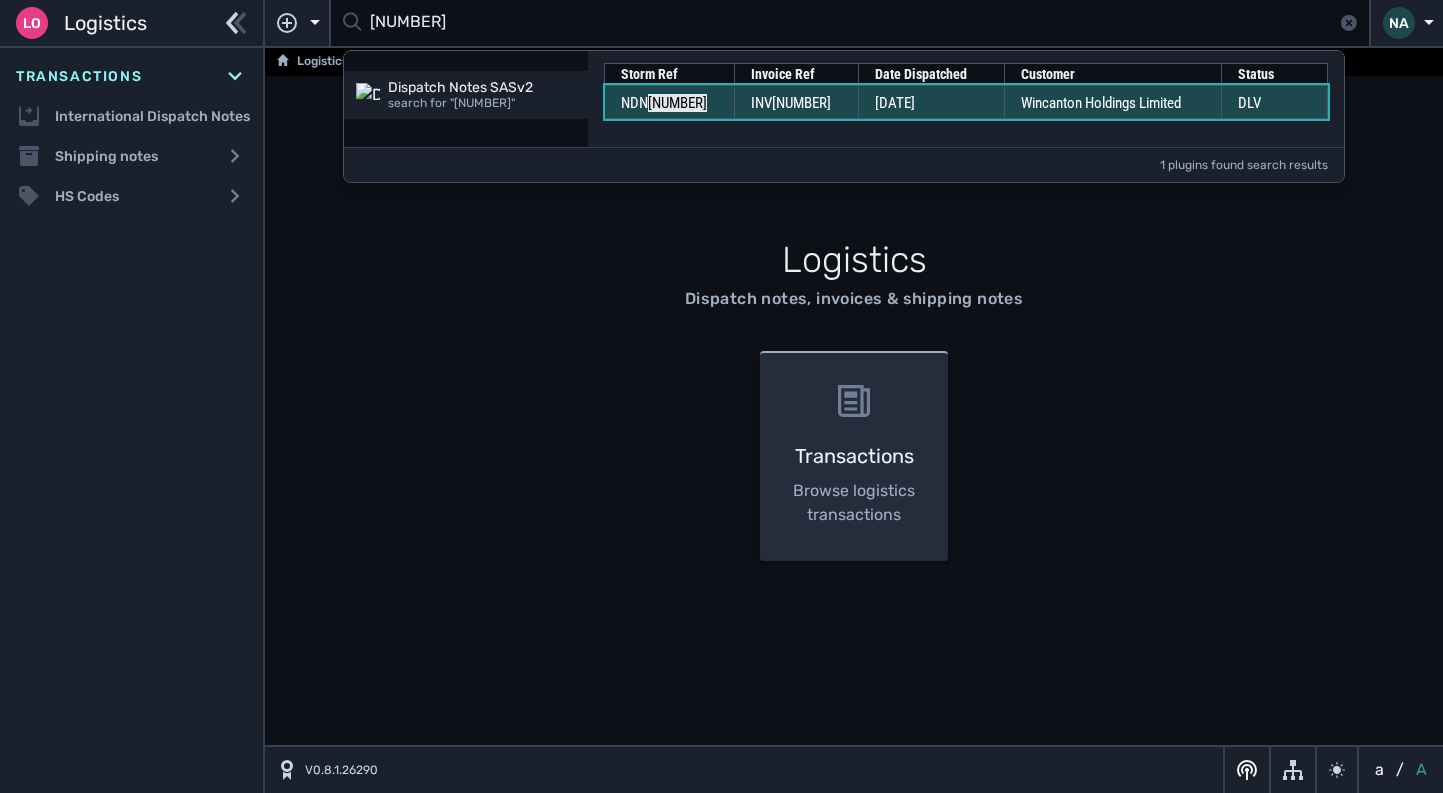 click on "INV[NUMBER]" at bounding box center (664, 103) 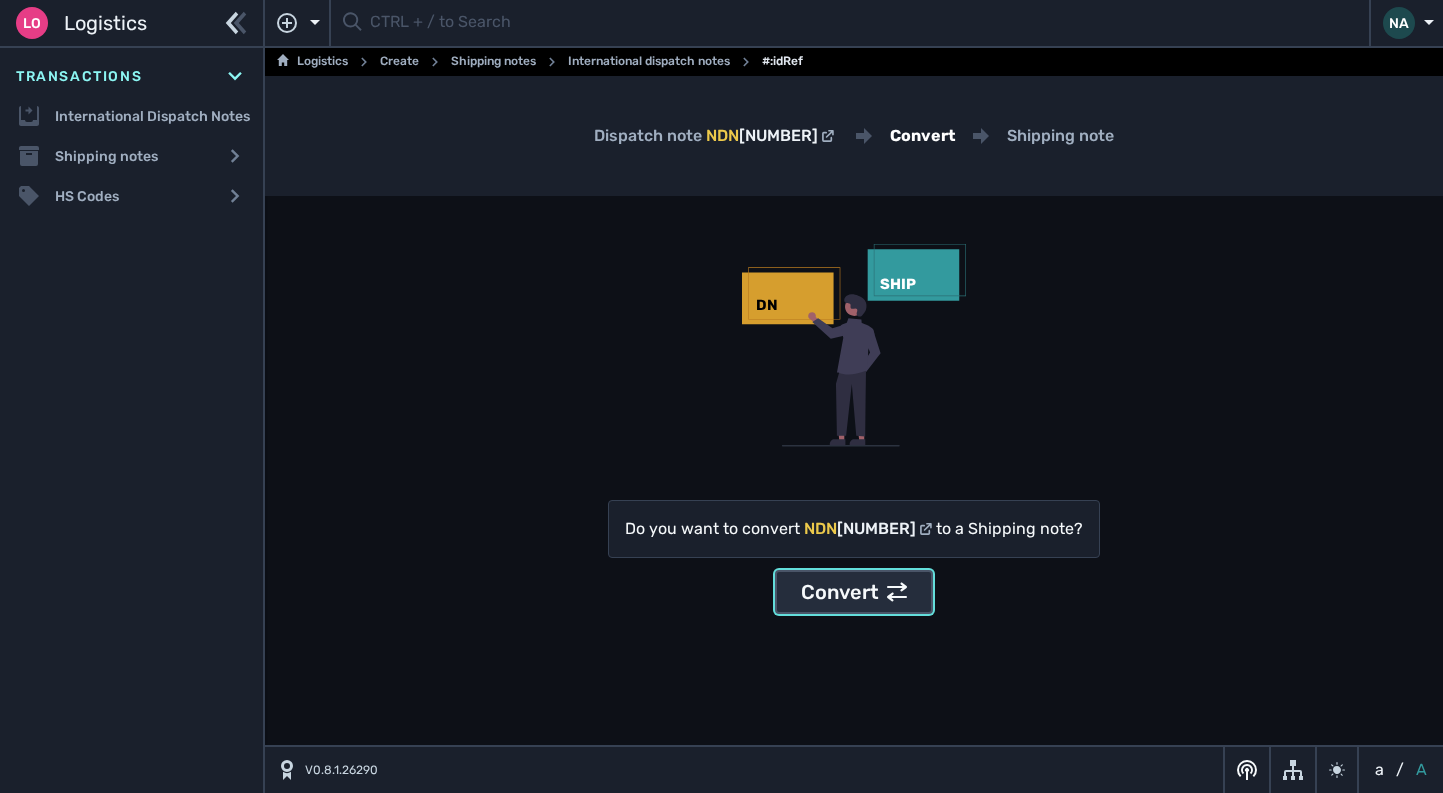 click on "Convert" at bounding box center (854, 592) 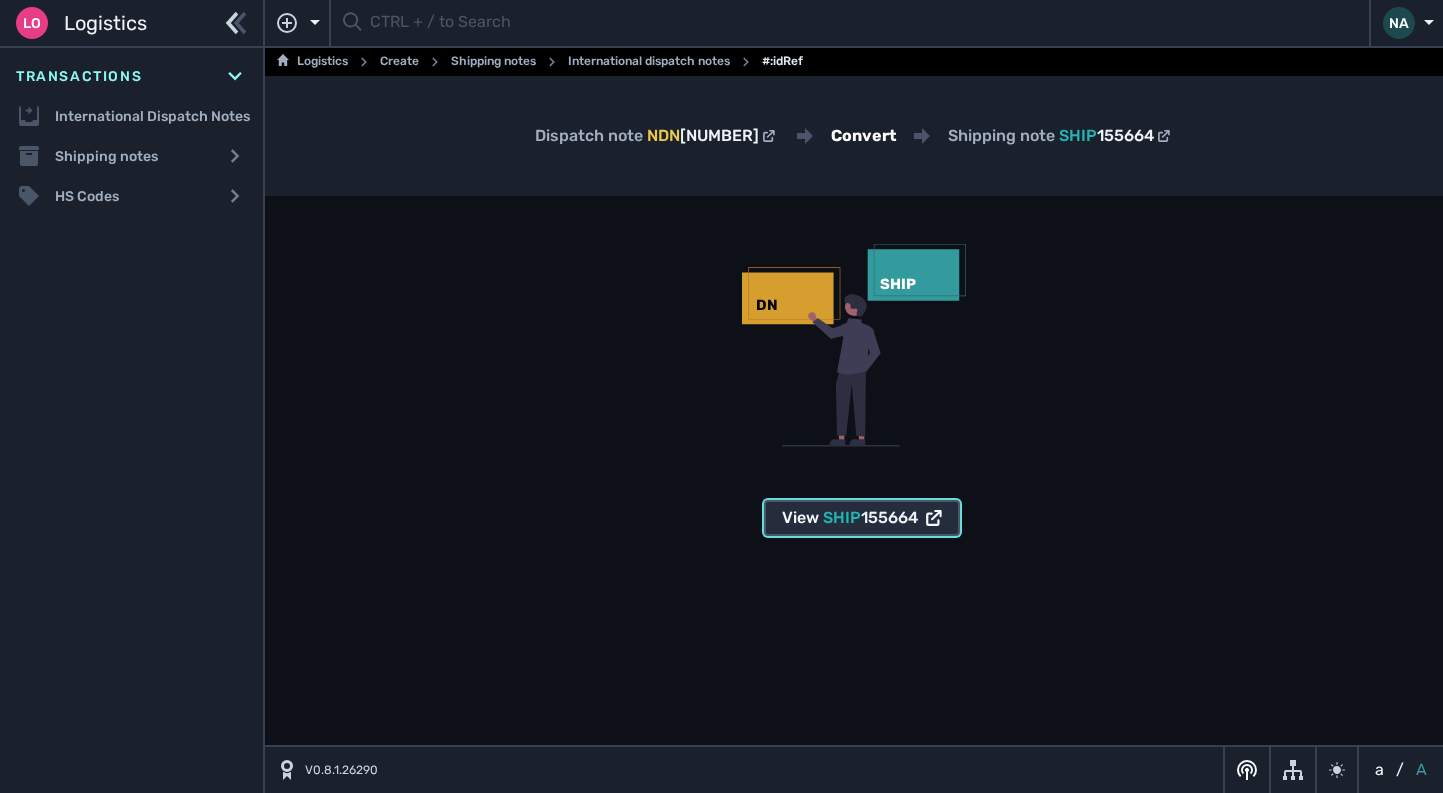 click on "[SHIPMENT_ID]" at bounding box center [889, 517] 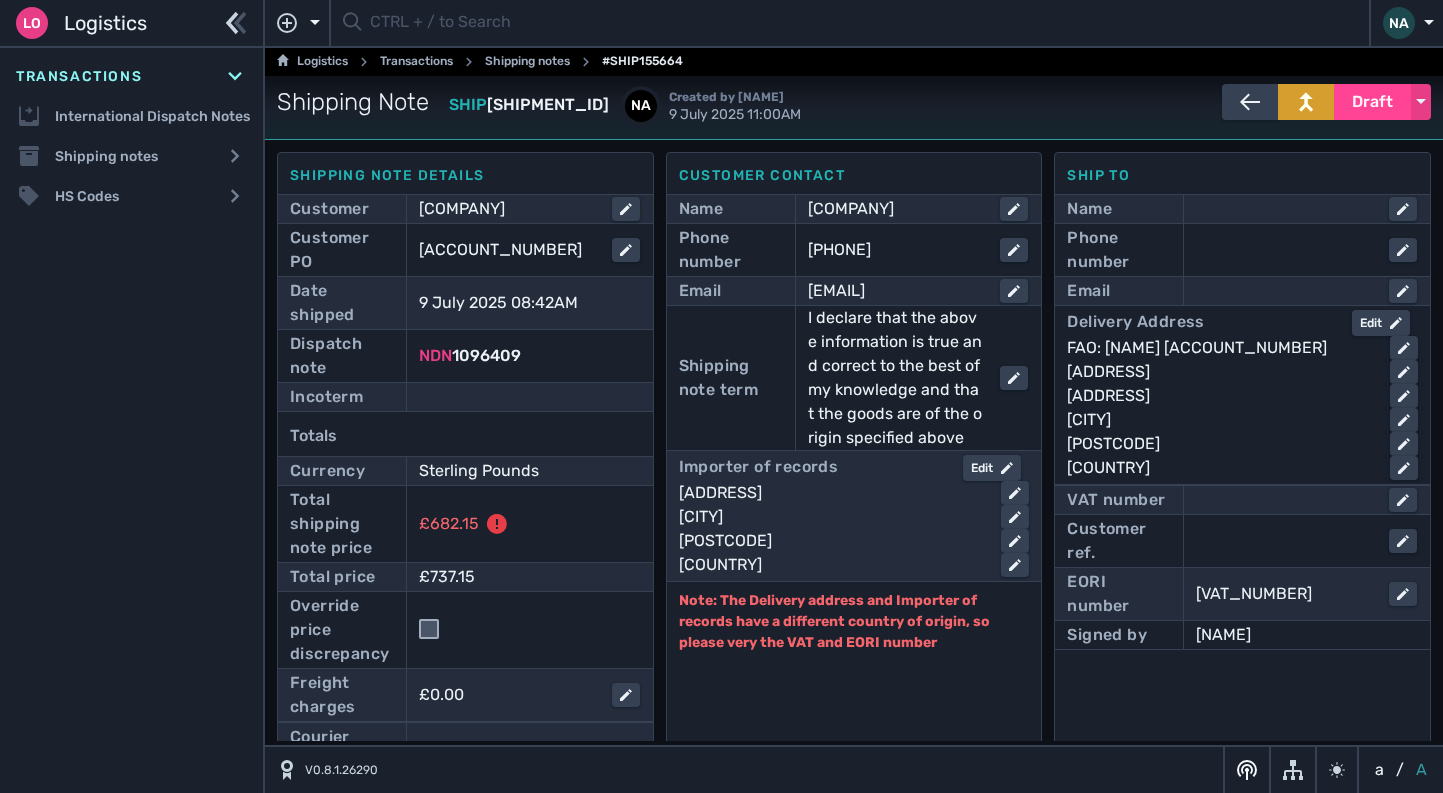 scroll, scrollTop: 0, scrollLeft: 0, axis: both 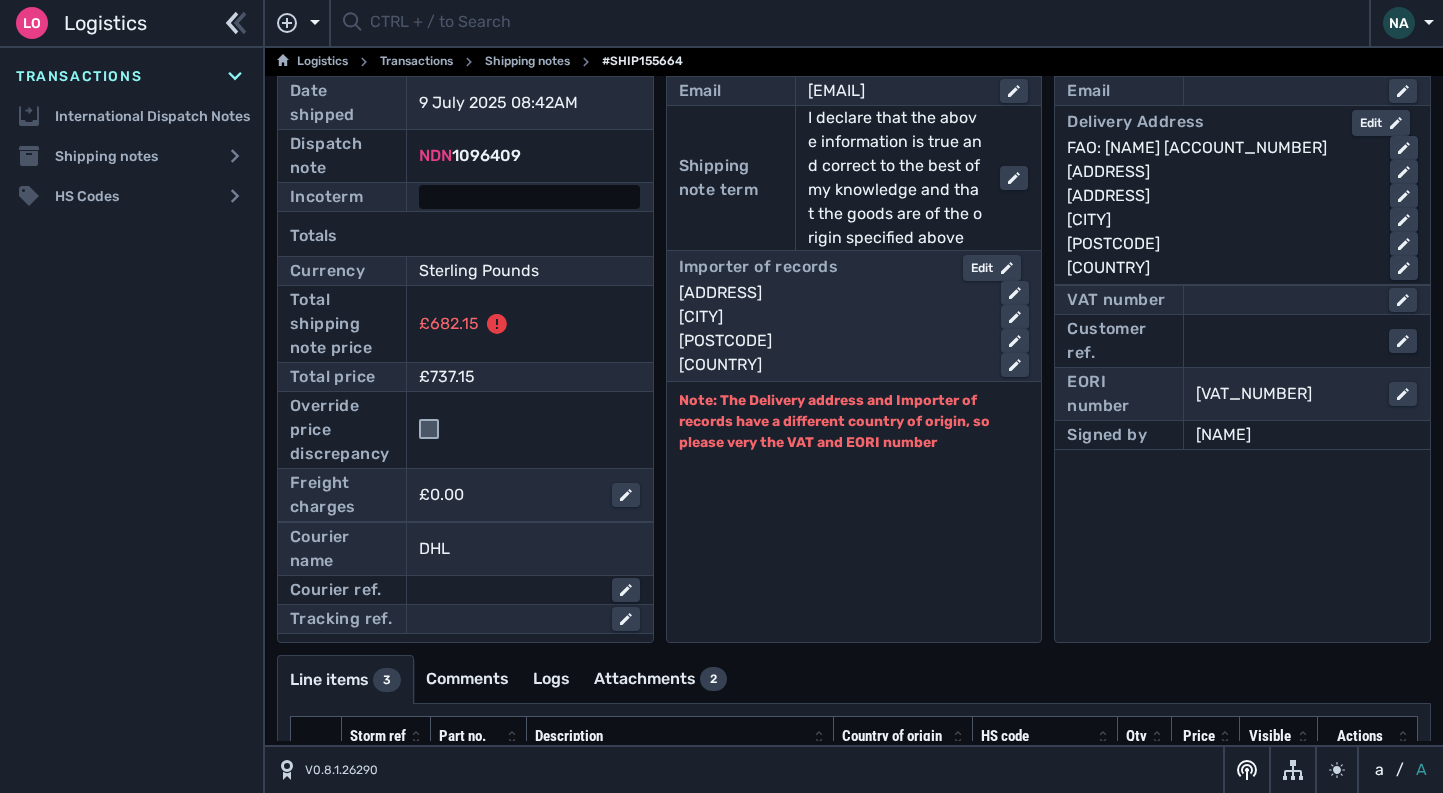 click at bounding box center (529, 197) 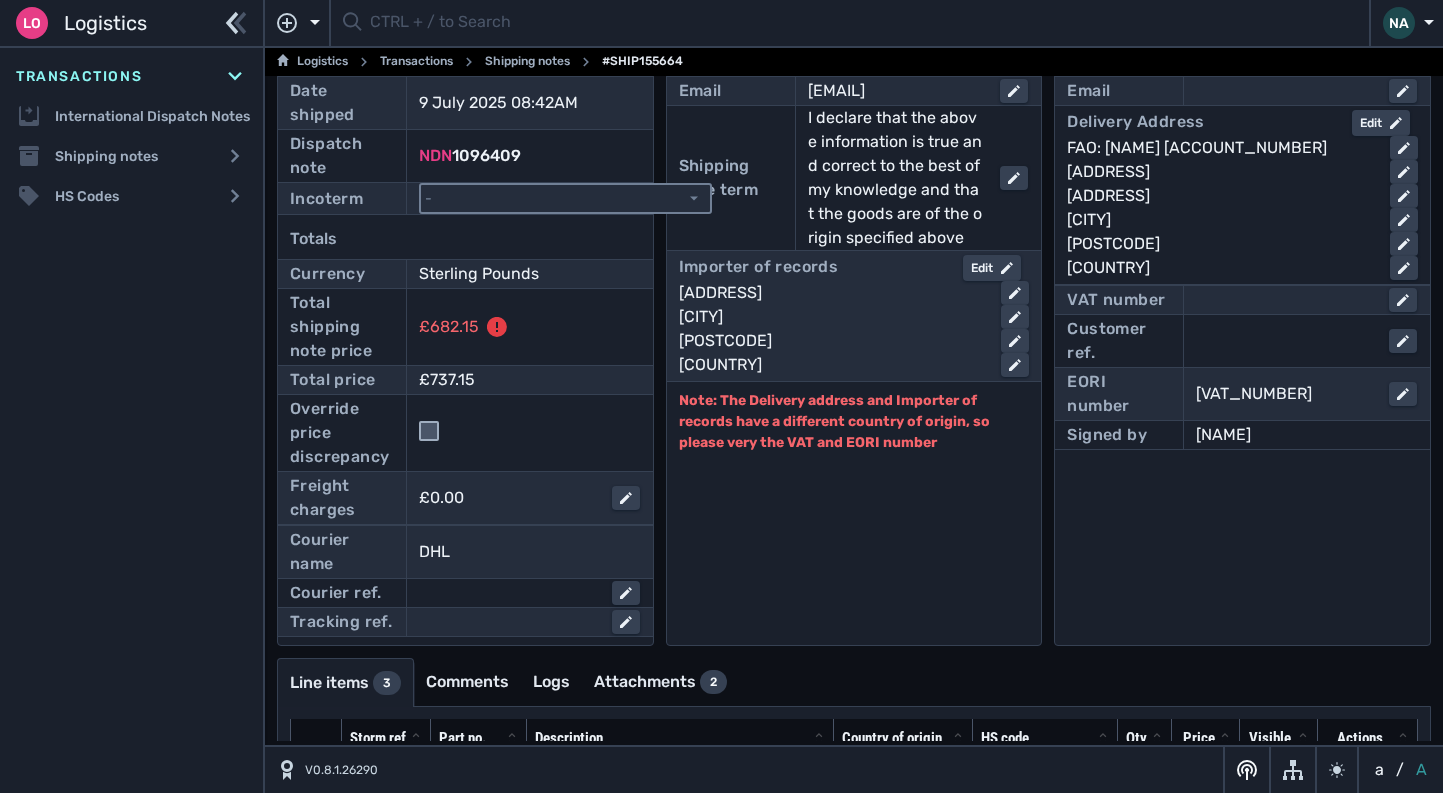 click on "-
Ex Works
- EXW
Free Carrier
- FCA
Carriage Paid To
- CPT
Carriage Insurance Paid
- CIP
Delivery At Place
- DAP
Delivery At Place Unloaded
- DPU
Delivery Duty Paid
- DDP
Free Alongside Ship
- FAS
Free On Board
- FOB
Cost and Freight
- CFR" at bounding box center (565, 198) 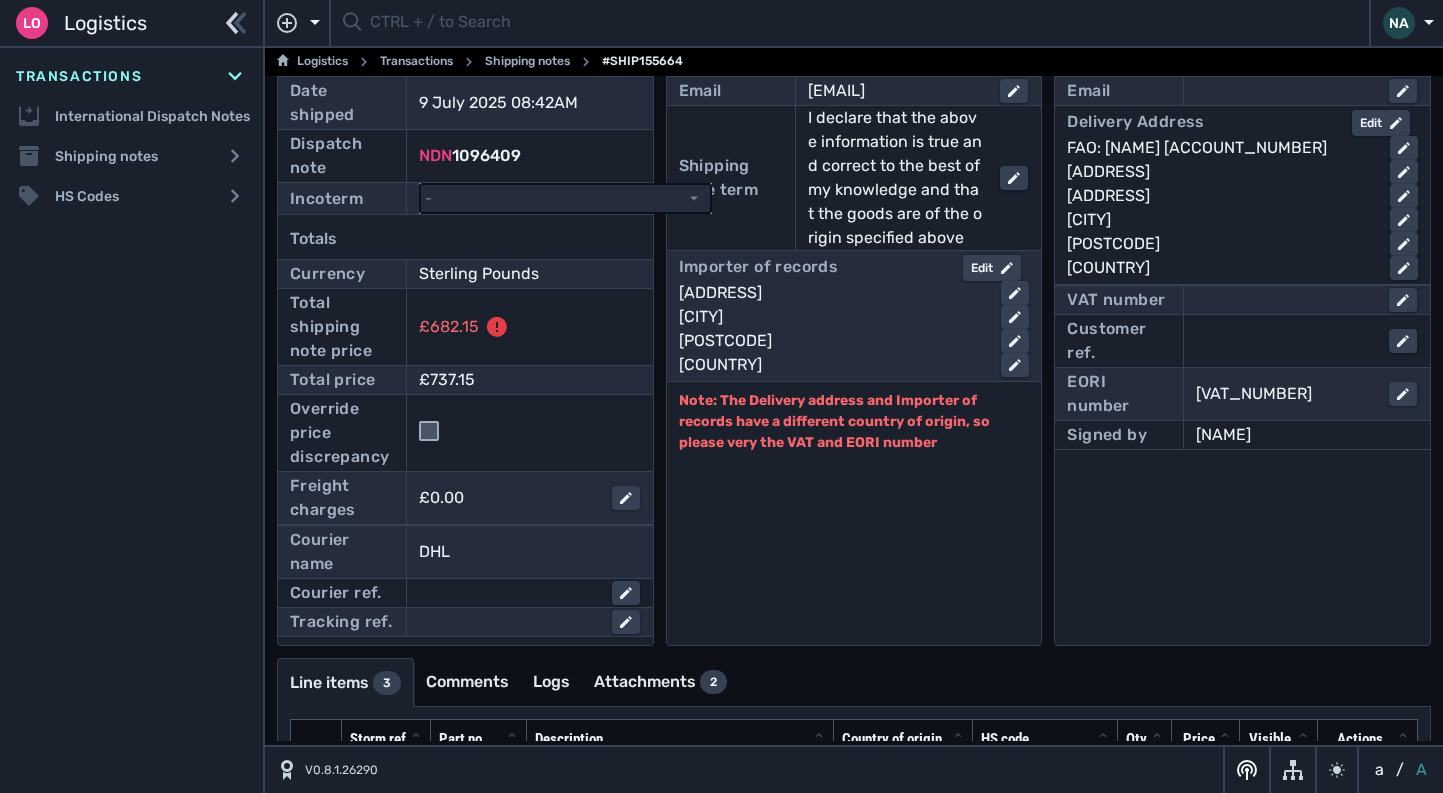 select on "[object Object]" 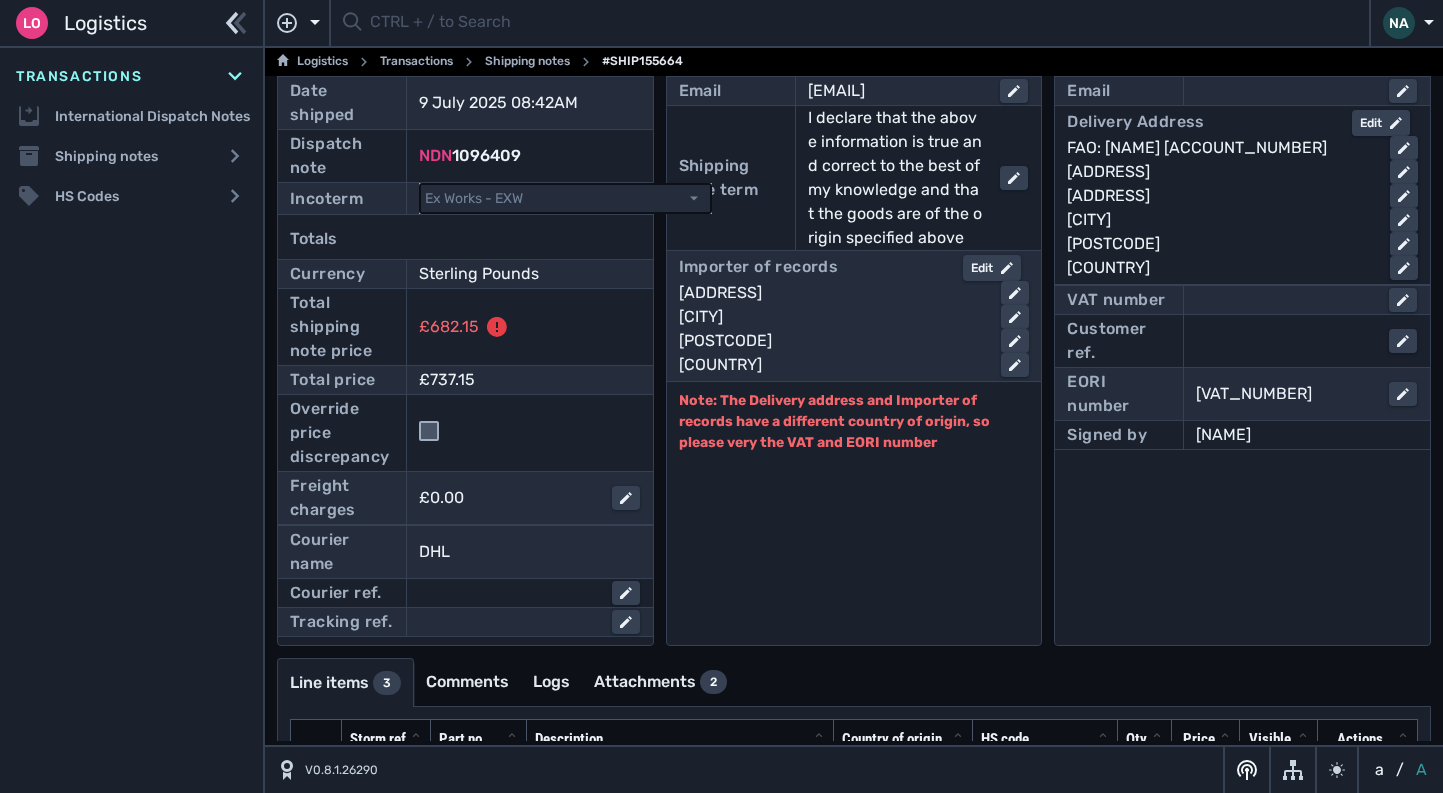click on "-
Ex Works
- EXW
Free Carrier
- FCA
Carriage Paid To
- CPT
Carriage Insurance Paid
- CIP
Delivery At Place
- DAP
Delivery At Place Unloaded
- DPU
Delivery Duty Paid
- DDP
Free Alongside Ship
- FAS
Free On Board
- FOB
Cost and Freight
- CFR" at bounding box center (565, 198) 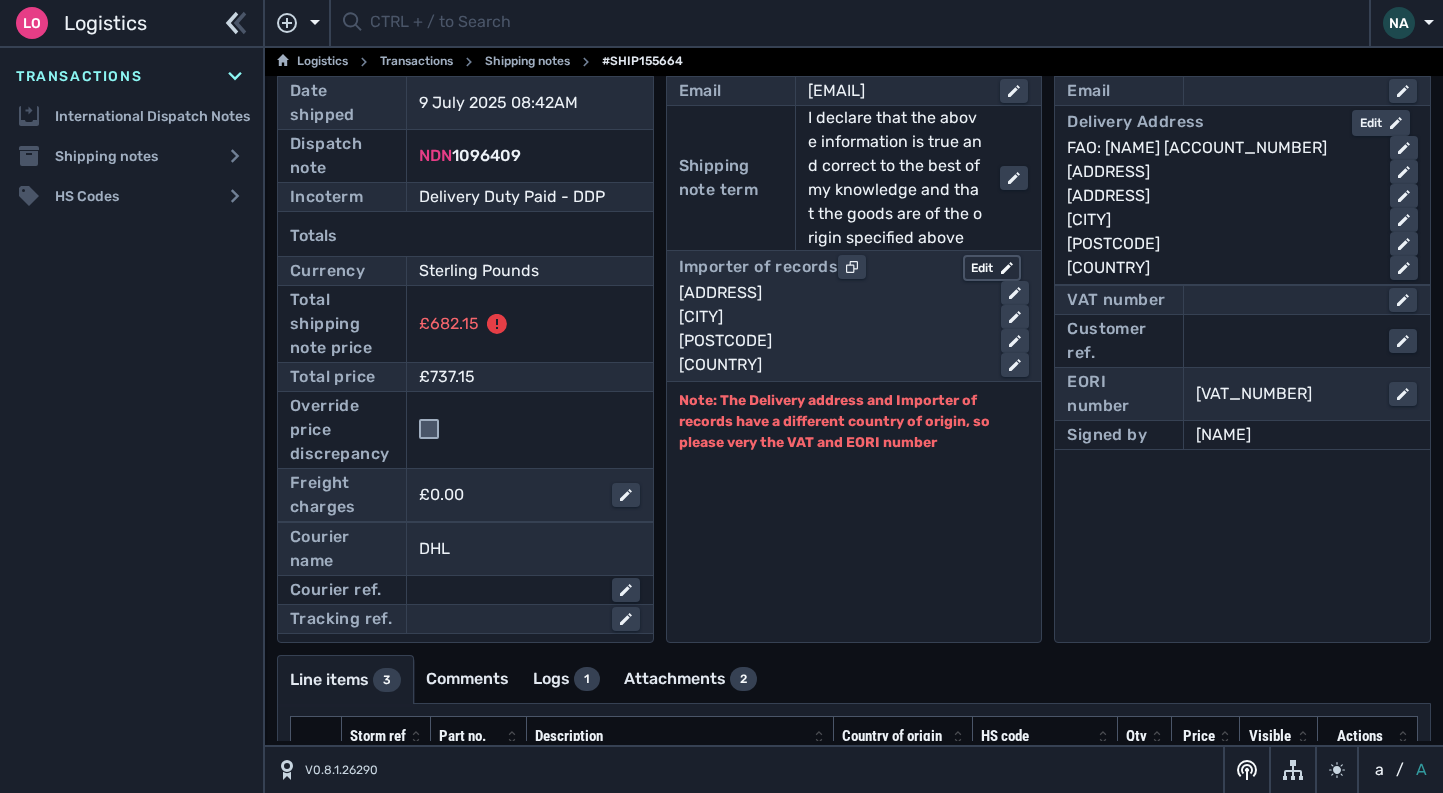 click on "Edit" at bounding box center (992, 268) 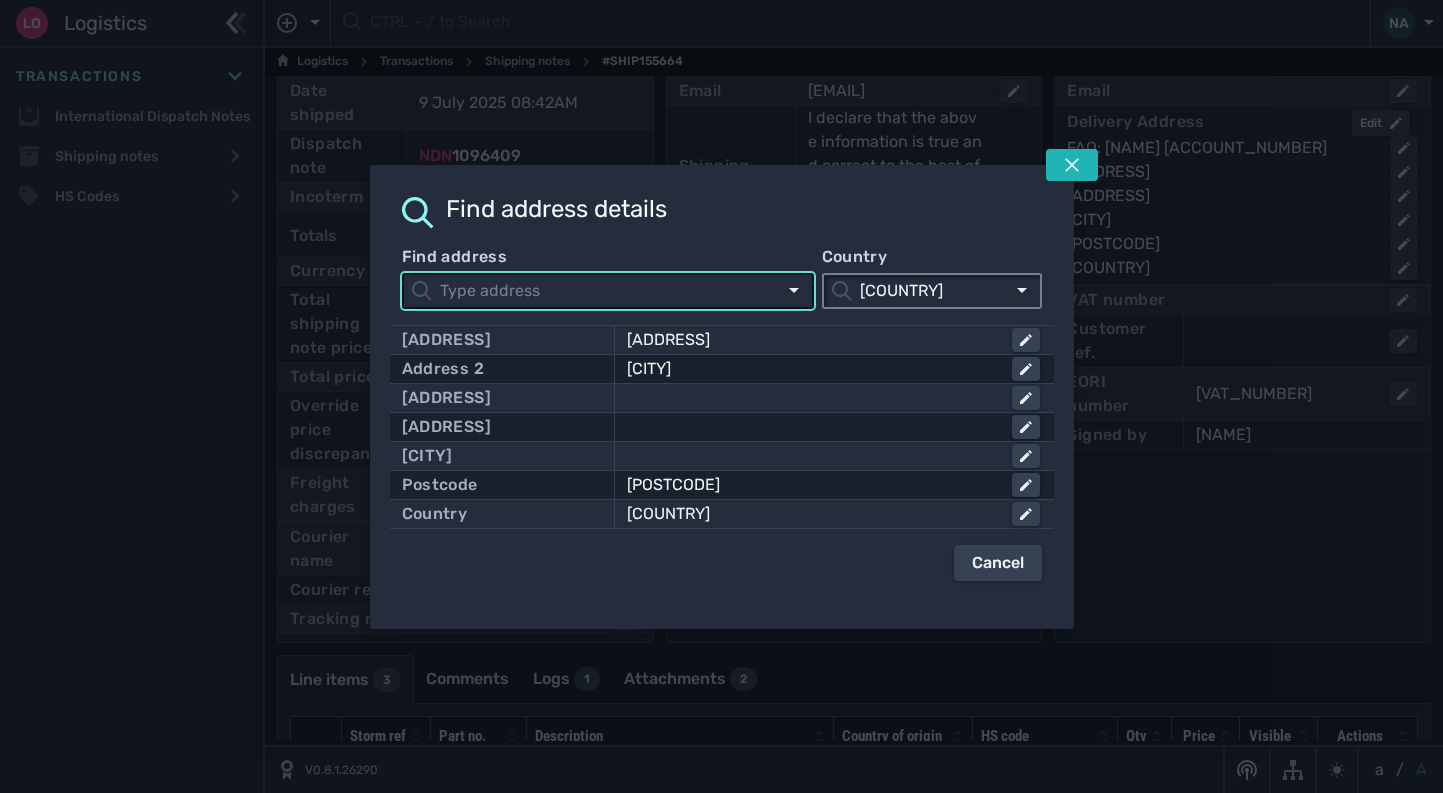 click on "[COUNTRY]" at bounding box center [928, 291] 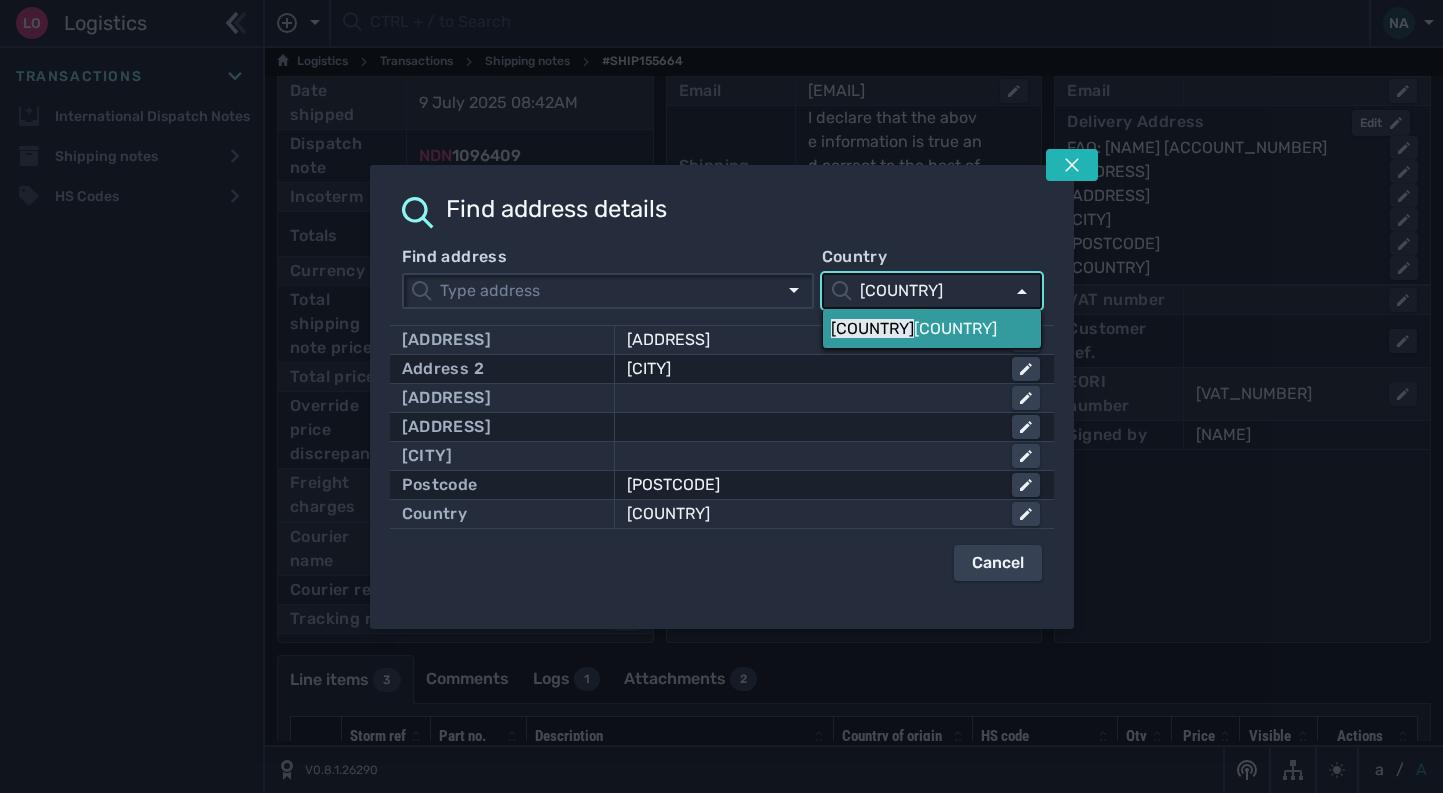 type on "[COUNTRY]" 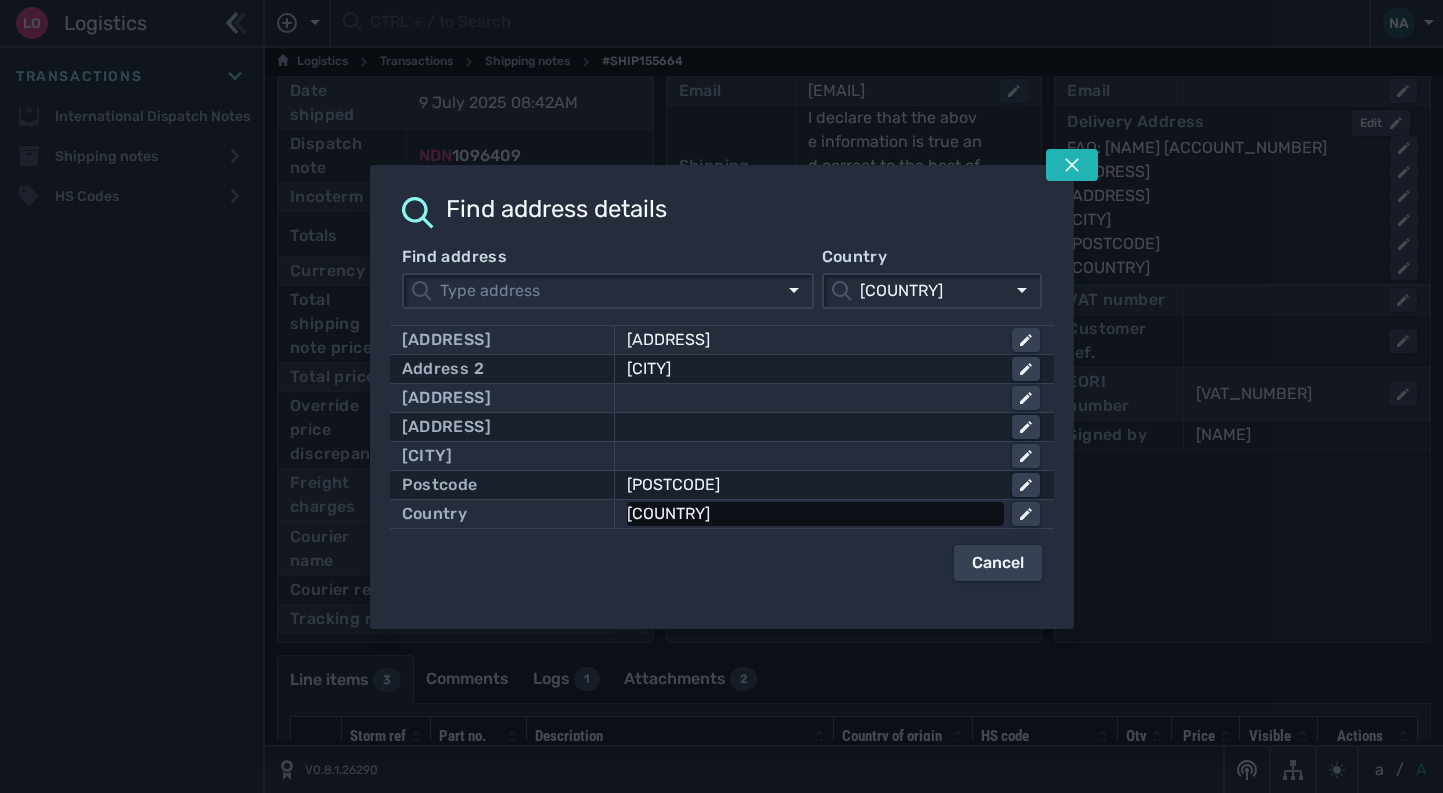 click on "[COUNTRY]" at bounding box center (812, 514) 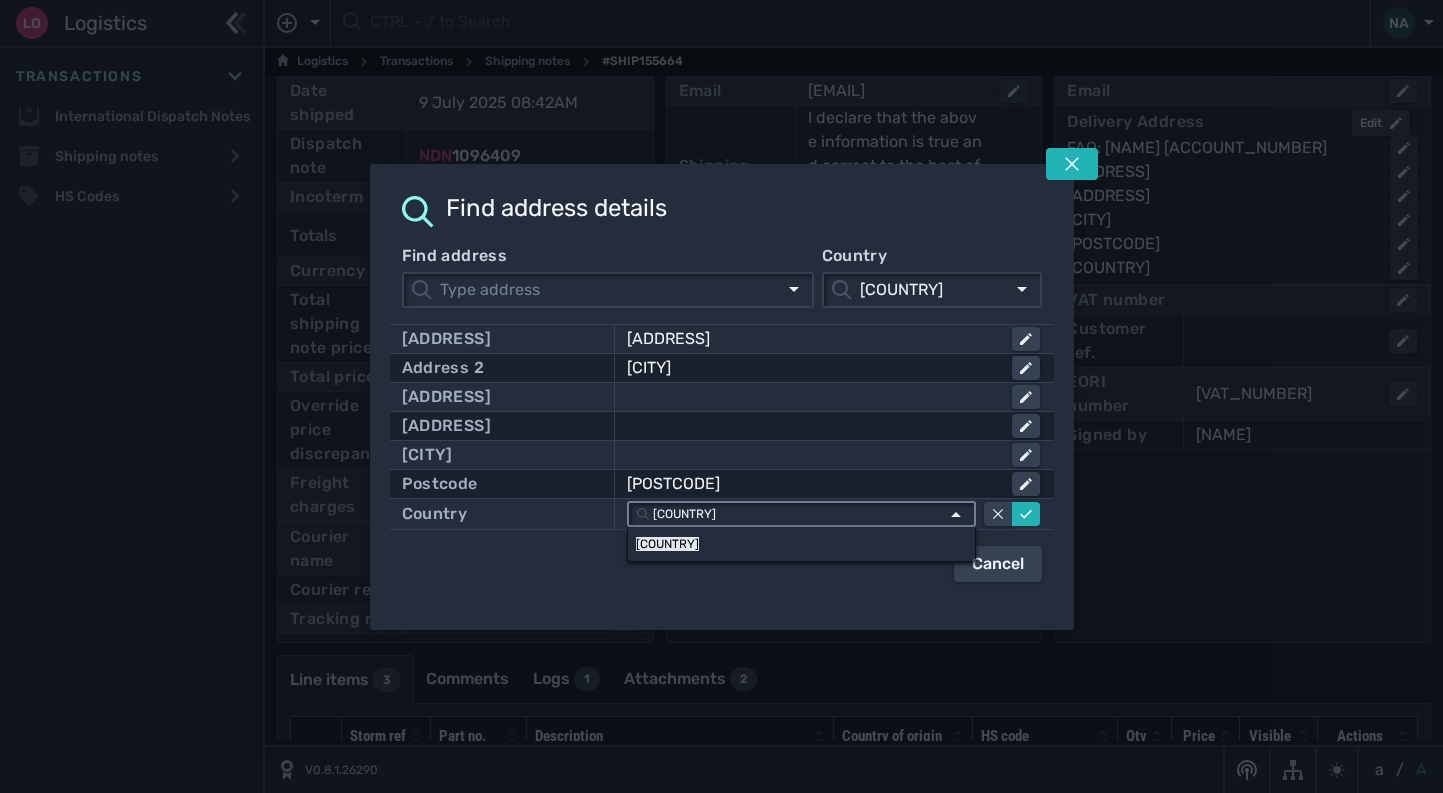 click on "[COUNTRY]" at bounding box center [794, 514] 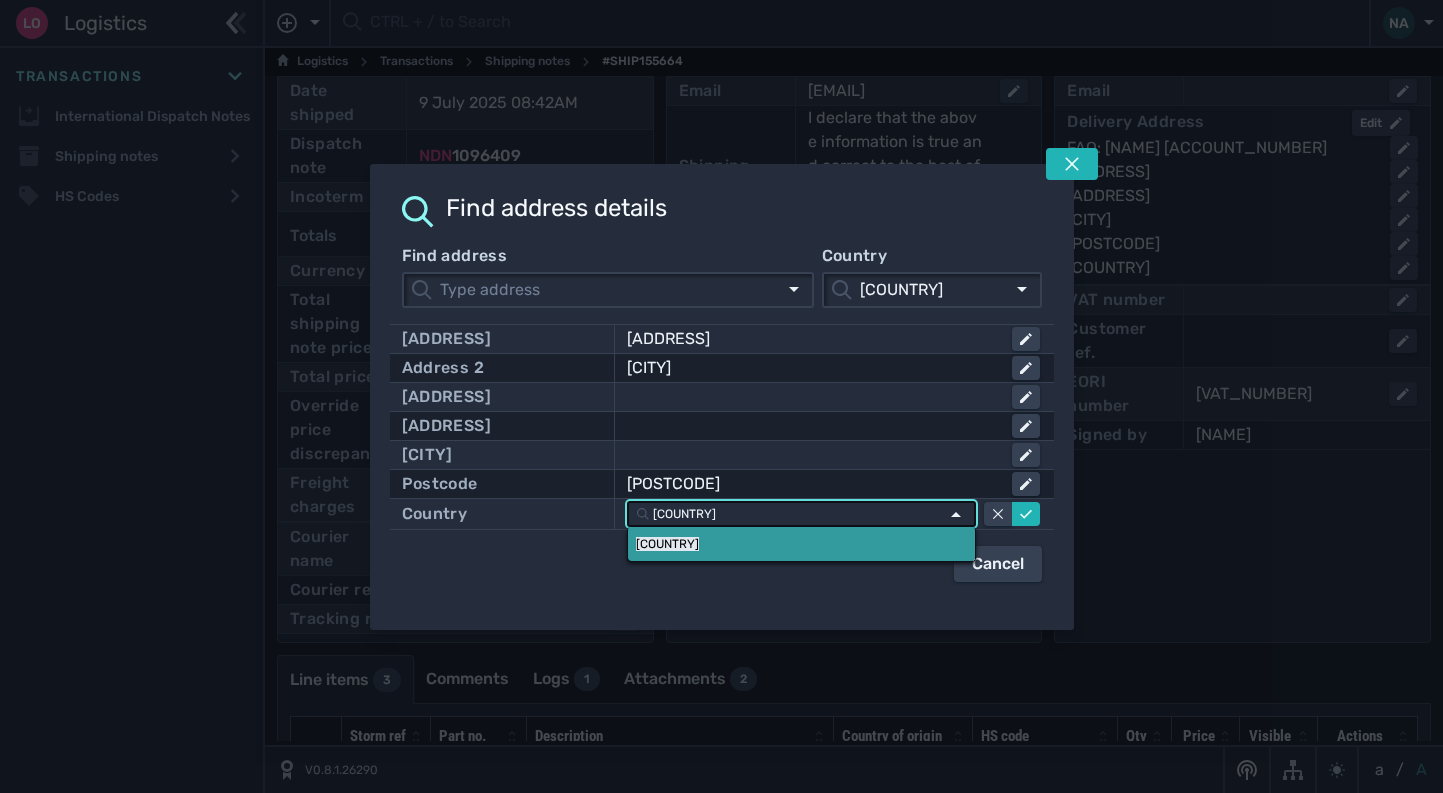 type on "[COUNTRY]" 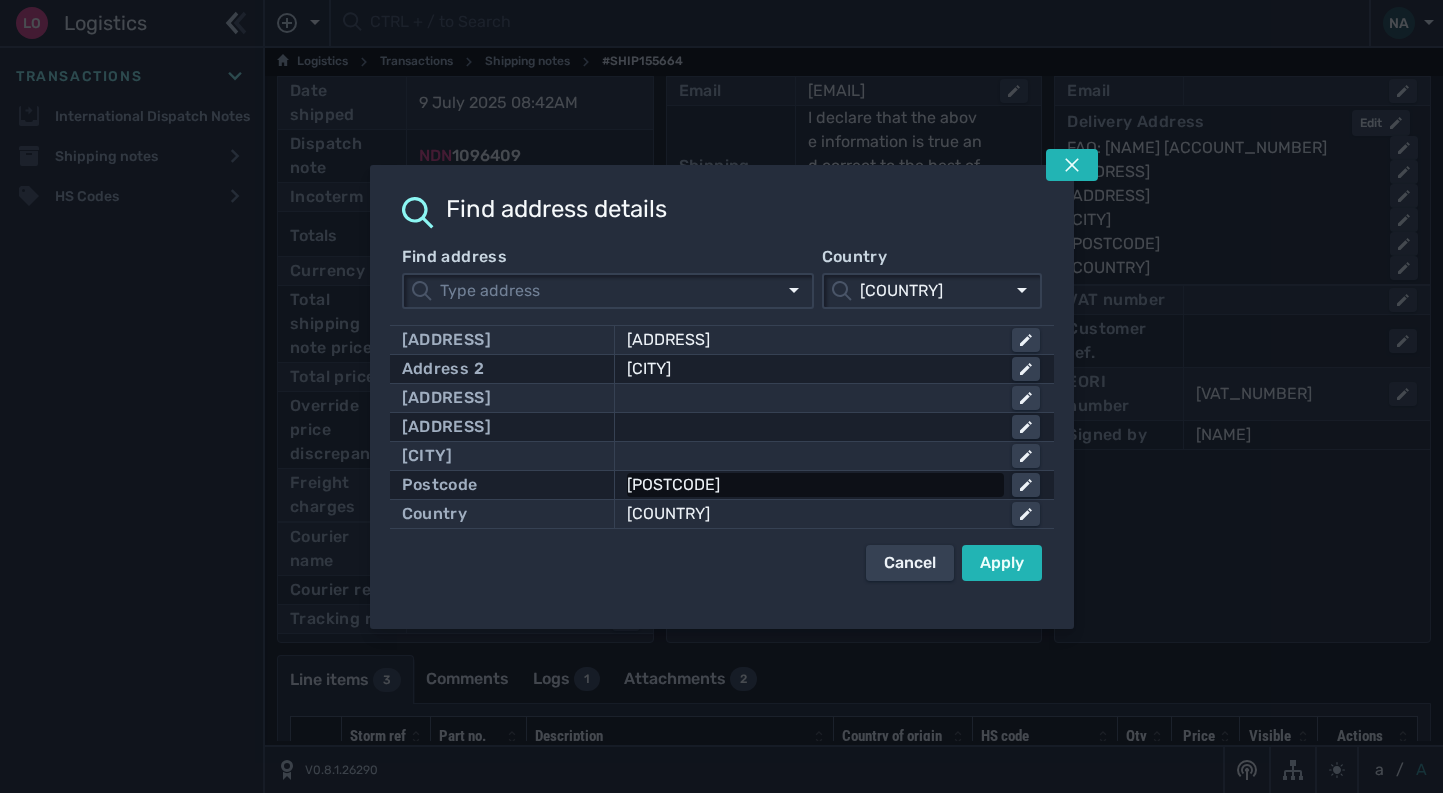 click on "[POSTCODE]" at bounding box center (812, 485) 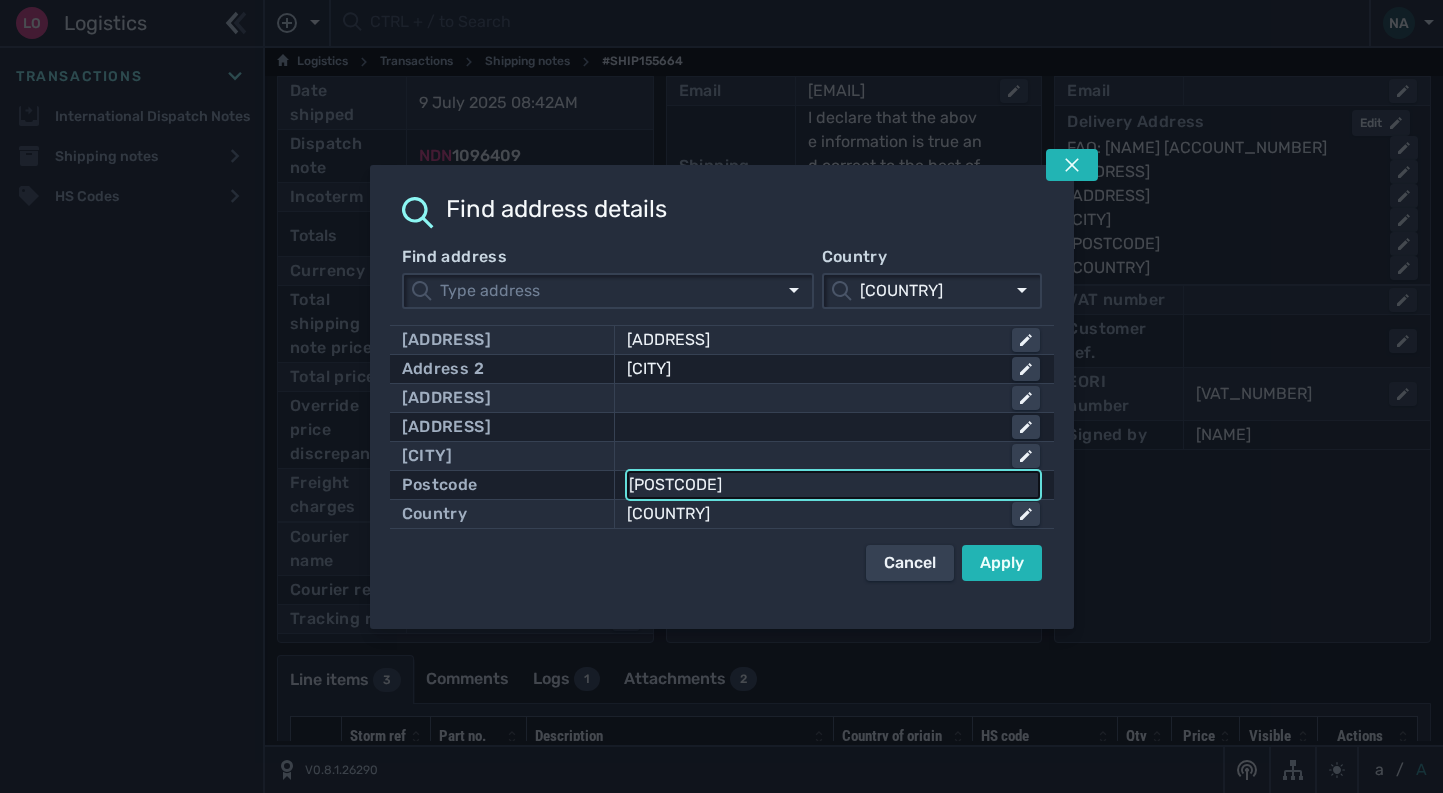 drag, startPoint x: 731, startPoint y: 486, endPoint x: 597, endPoint y: 483, distance: 134.03358 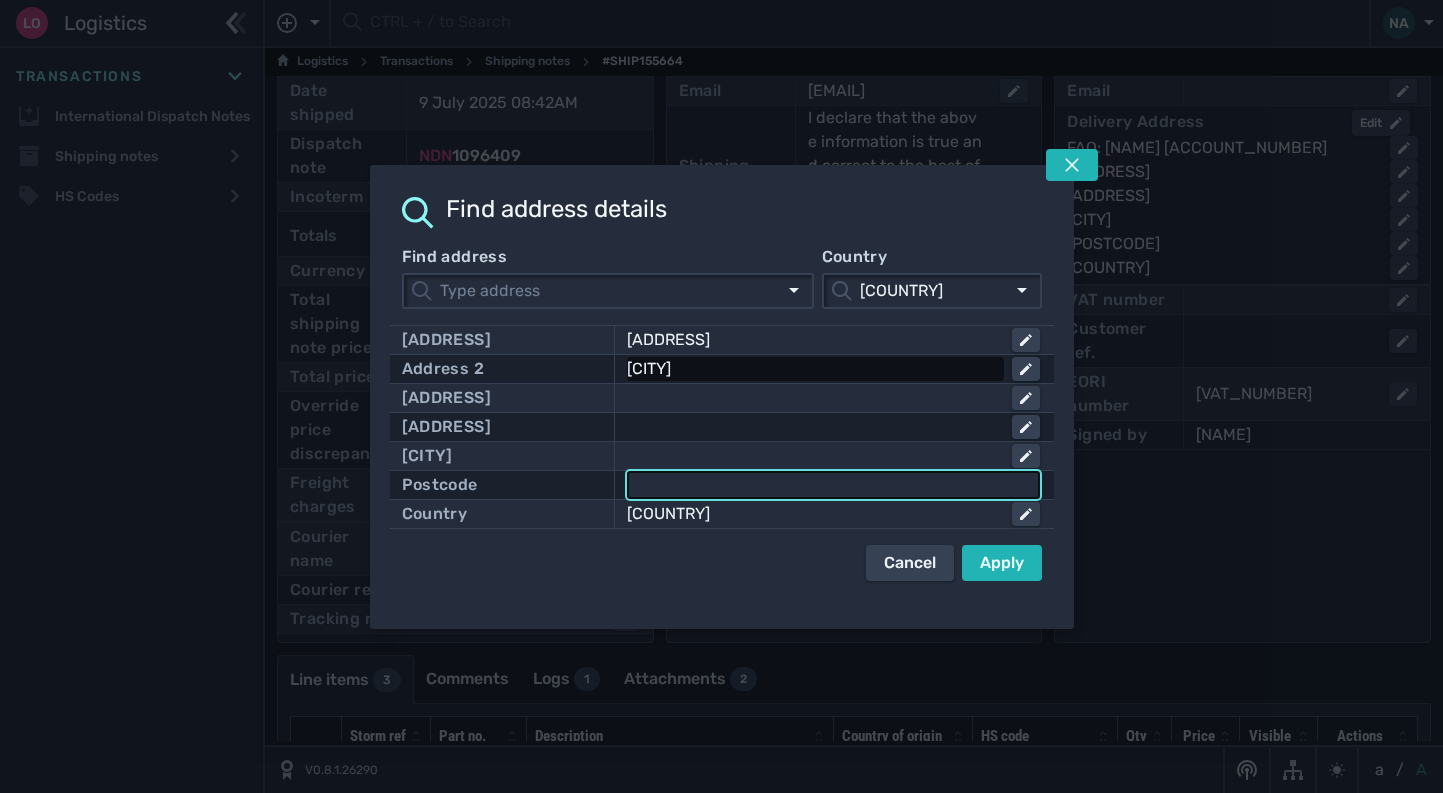 type 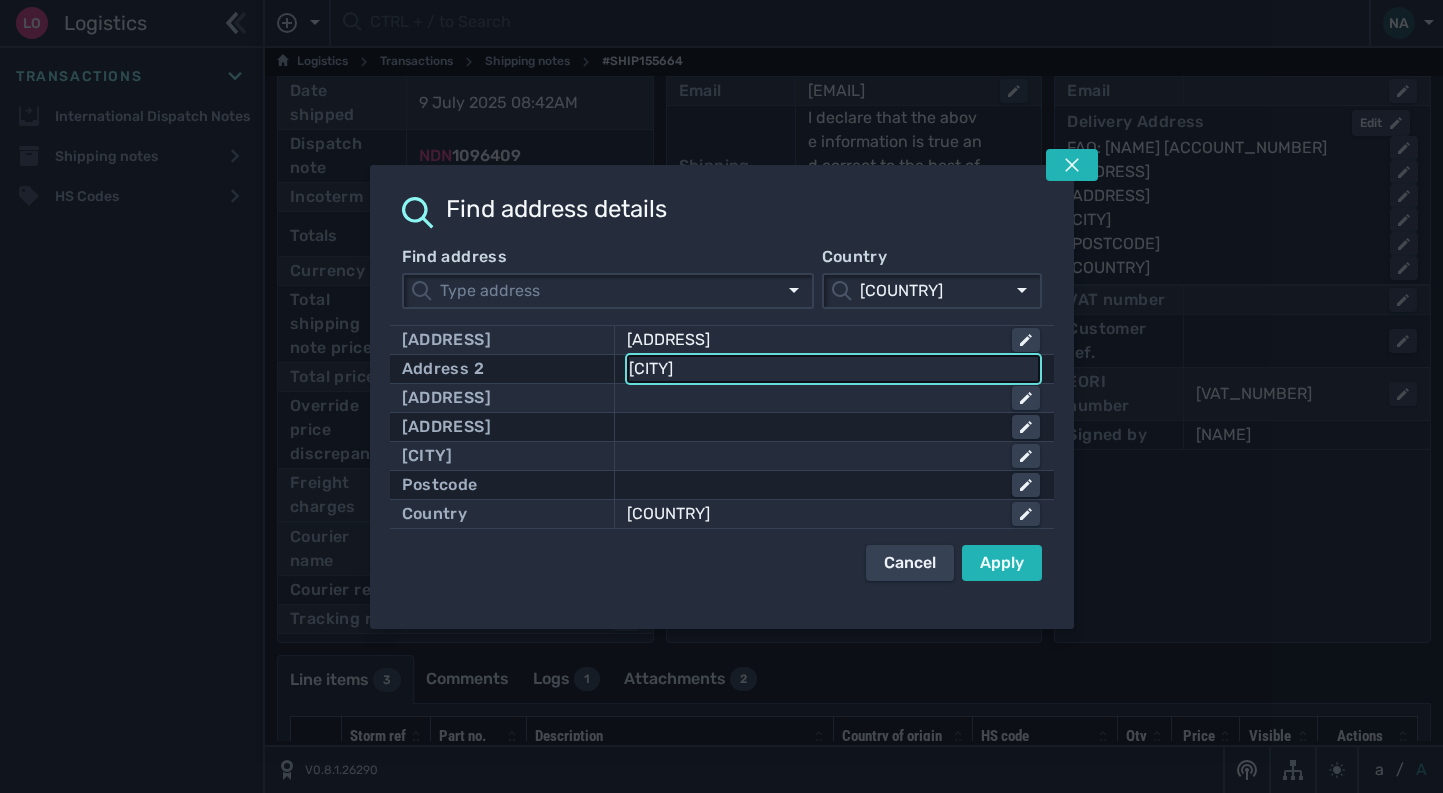 drag, startPoint x: 722, startPoint y: 365, endPoint x: 598, endPoint y: 361, distance: 124.0645 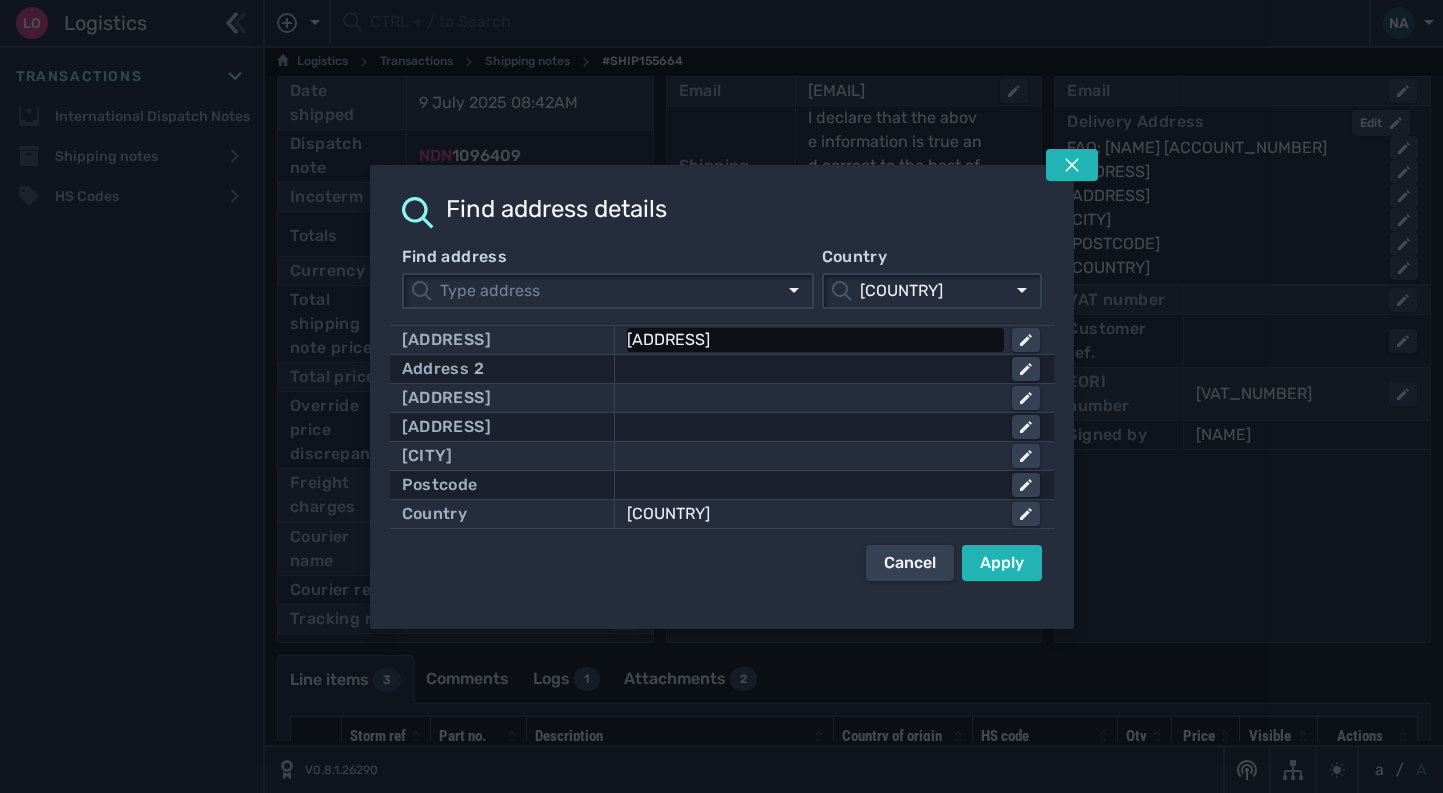 click on "[ADDRESS]" at bounding box center [812, 340] 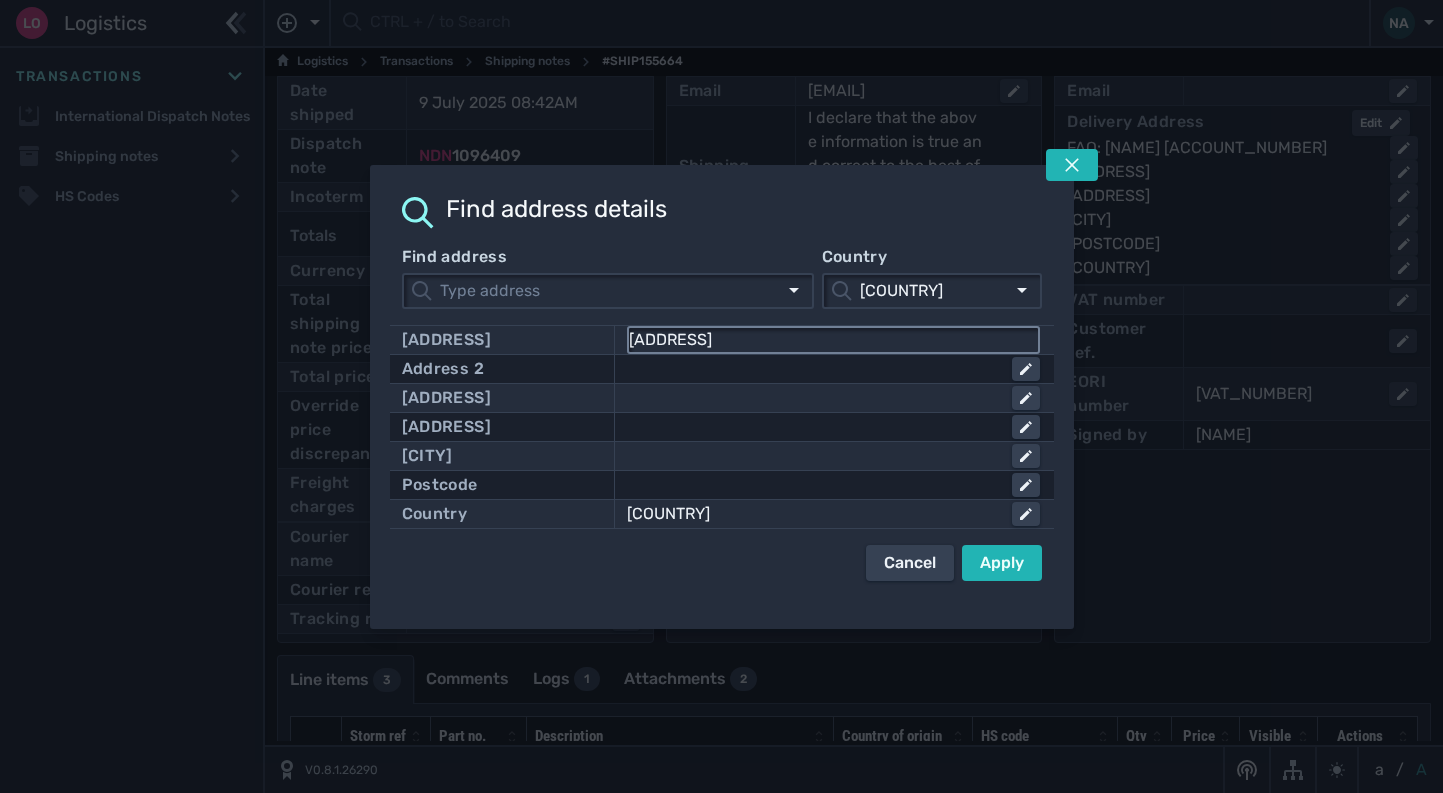 click on "[ADDRESS]" at bounding box center [834, 340] 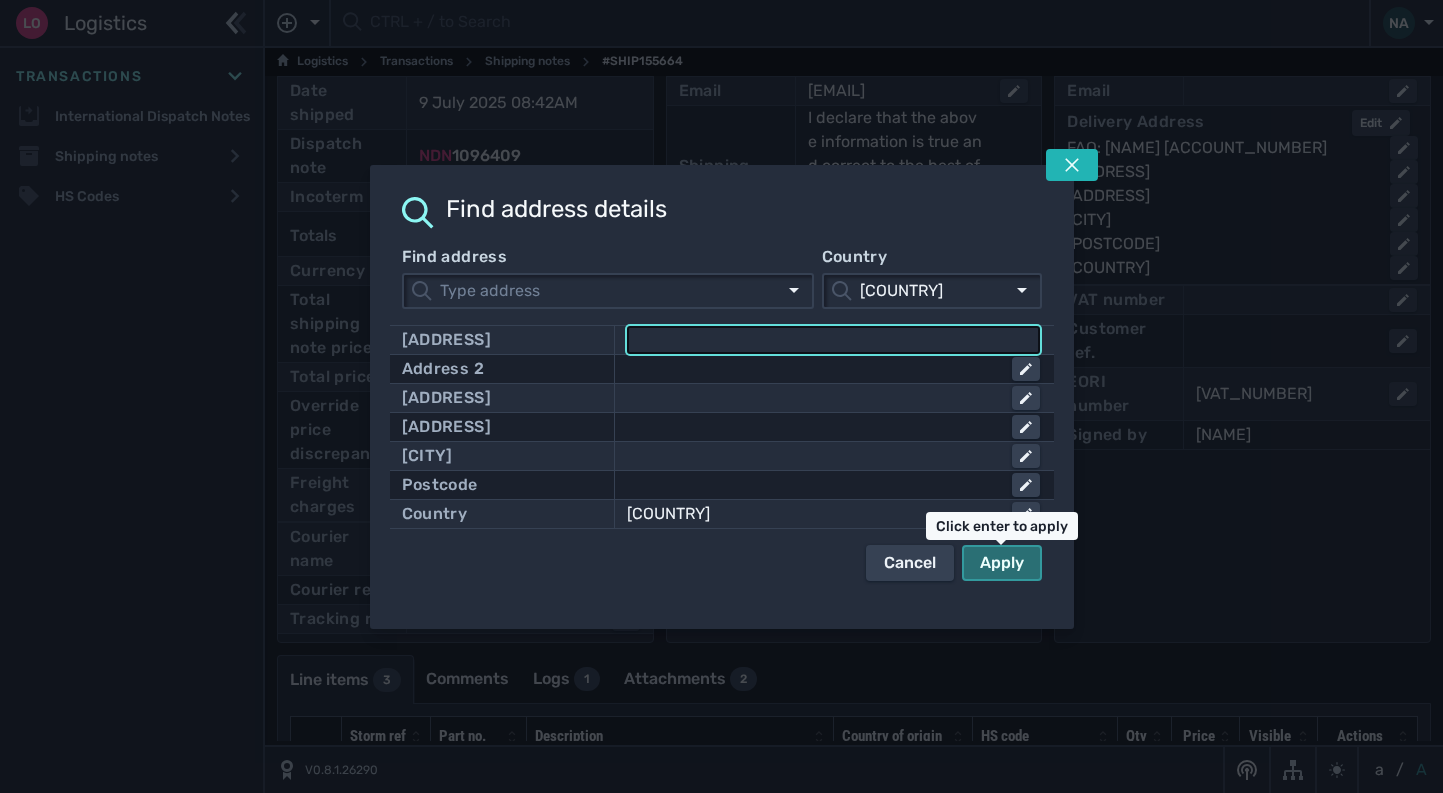 type 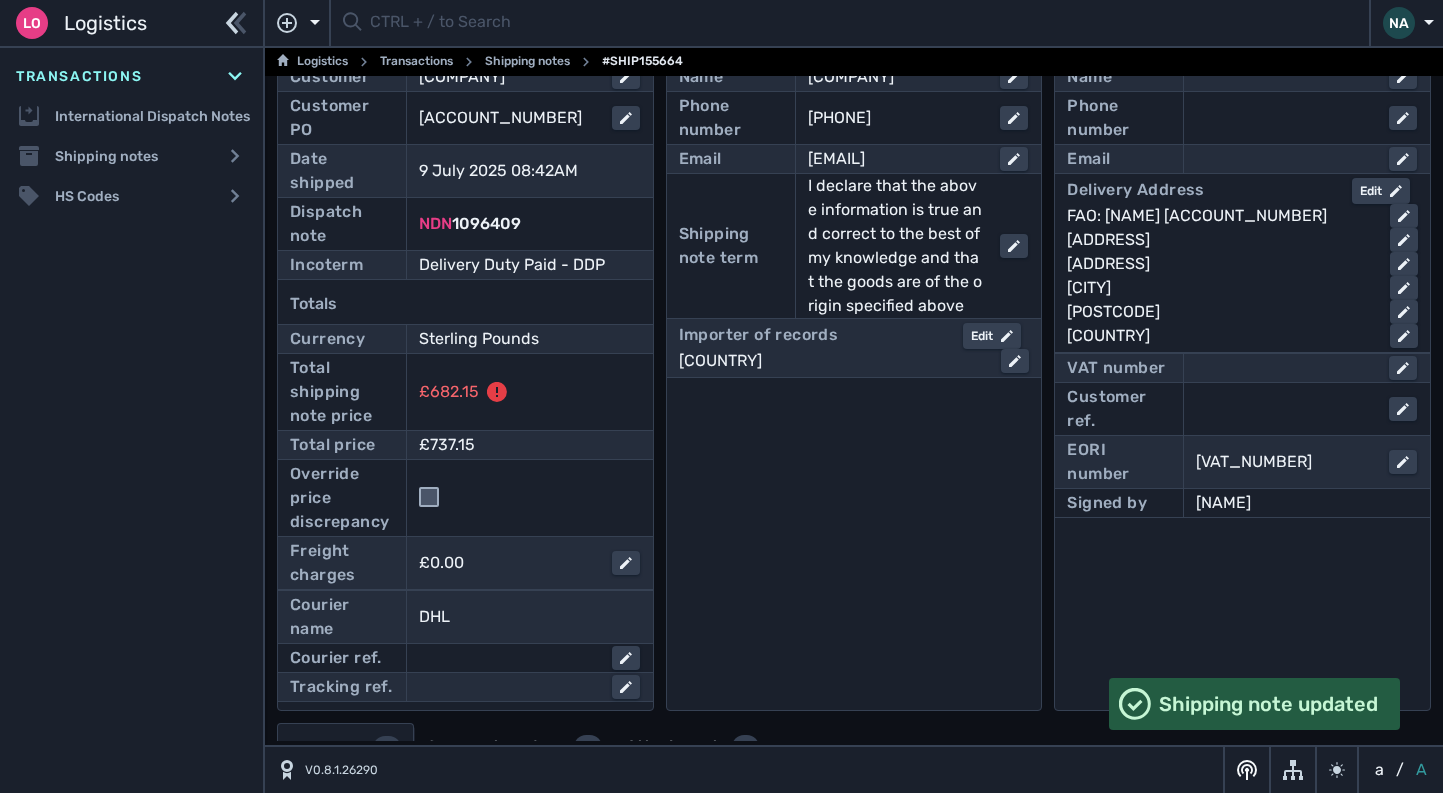 scroll, scrollTop: 100, scrollLeft: 0, axis: vertical 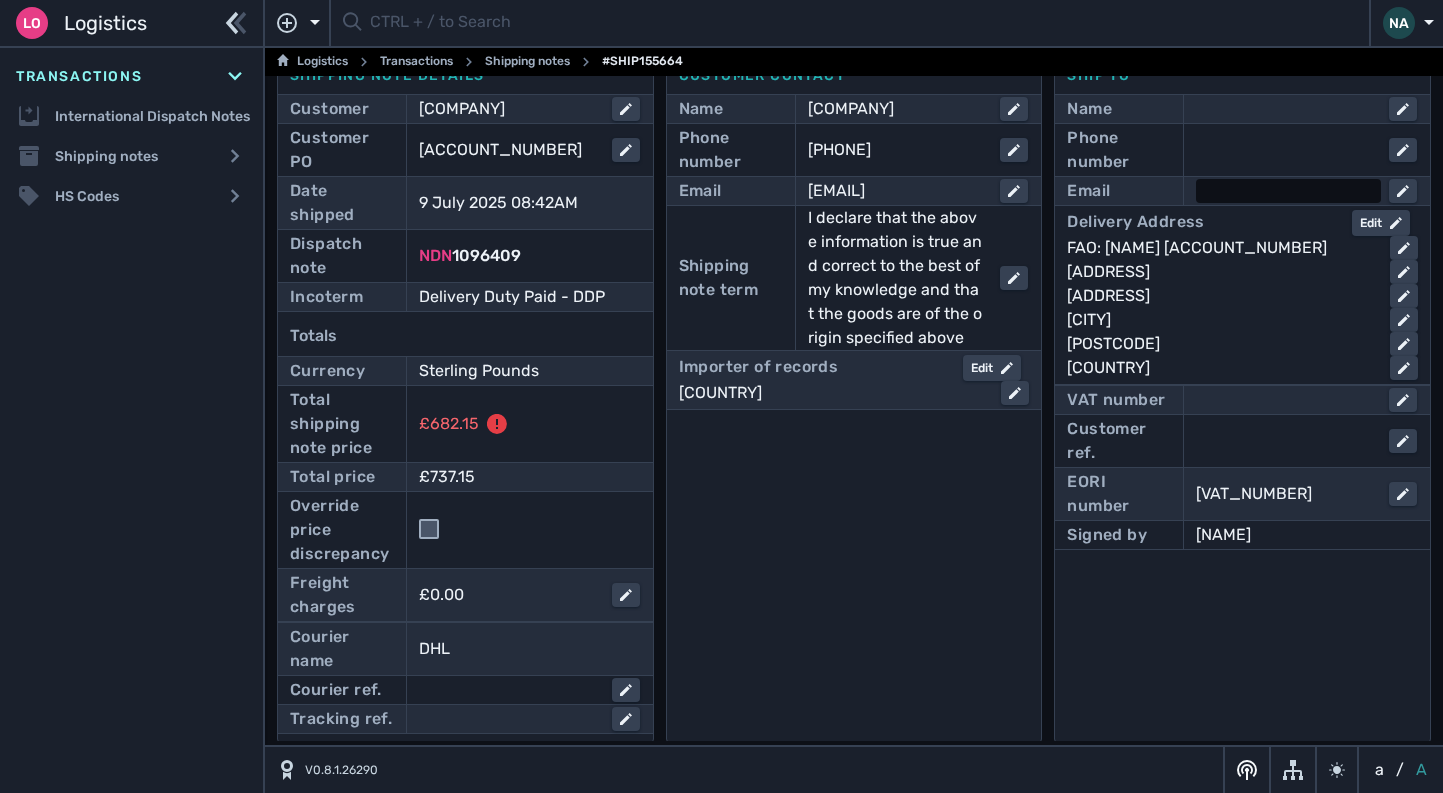 click at bounding box center (1288, 191) 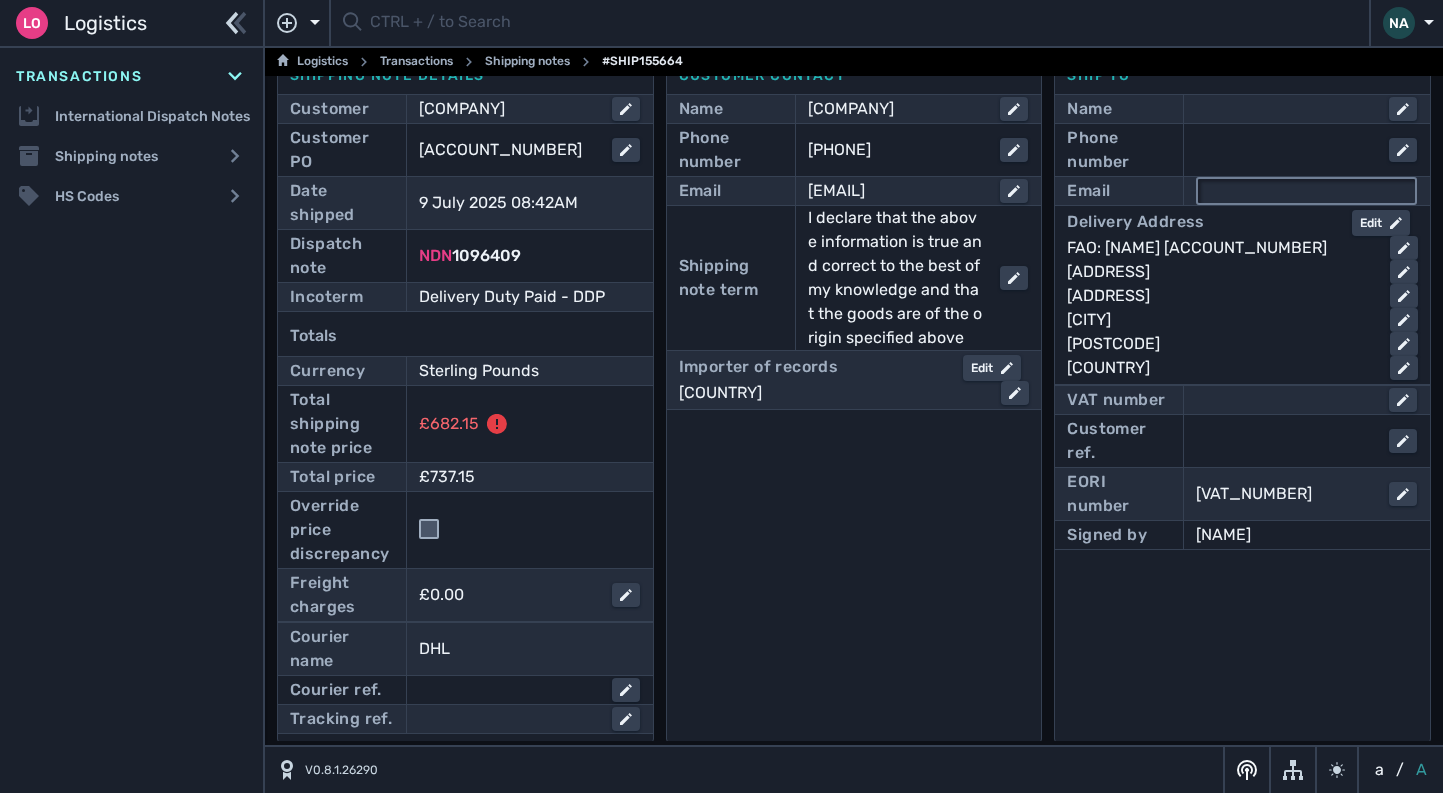 click at bounding box center [1306, 191] 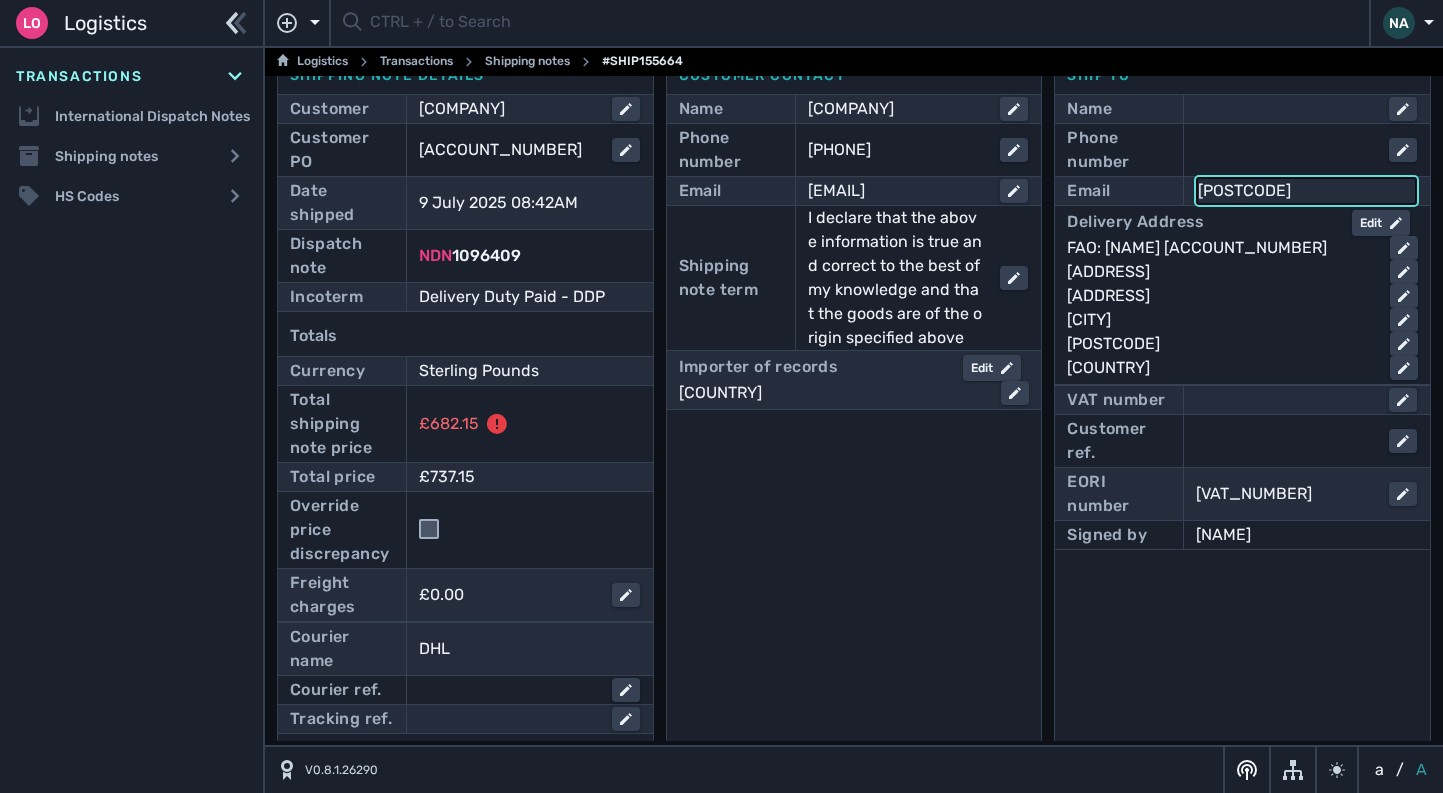 drag, startPoint x: 1321, startPoint y: 194, endPoint x: 1172, endPoint y: 186, distance: 149.21461 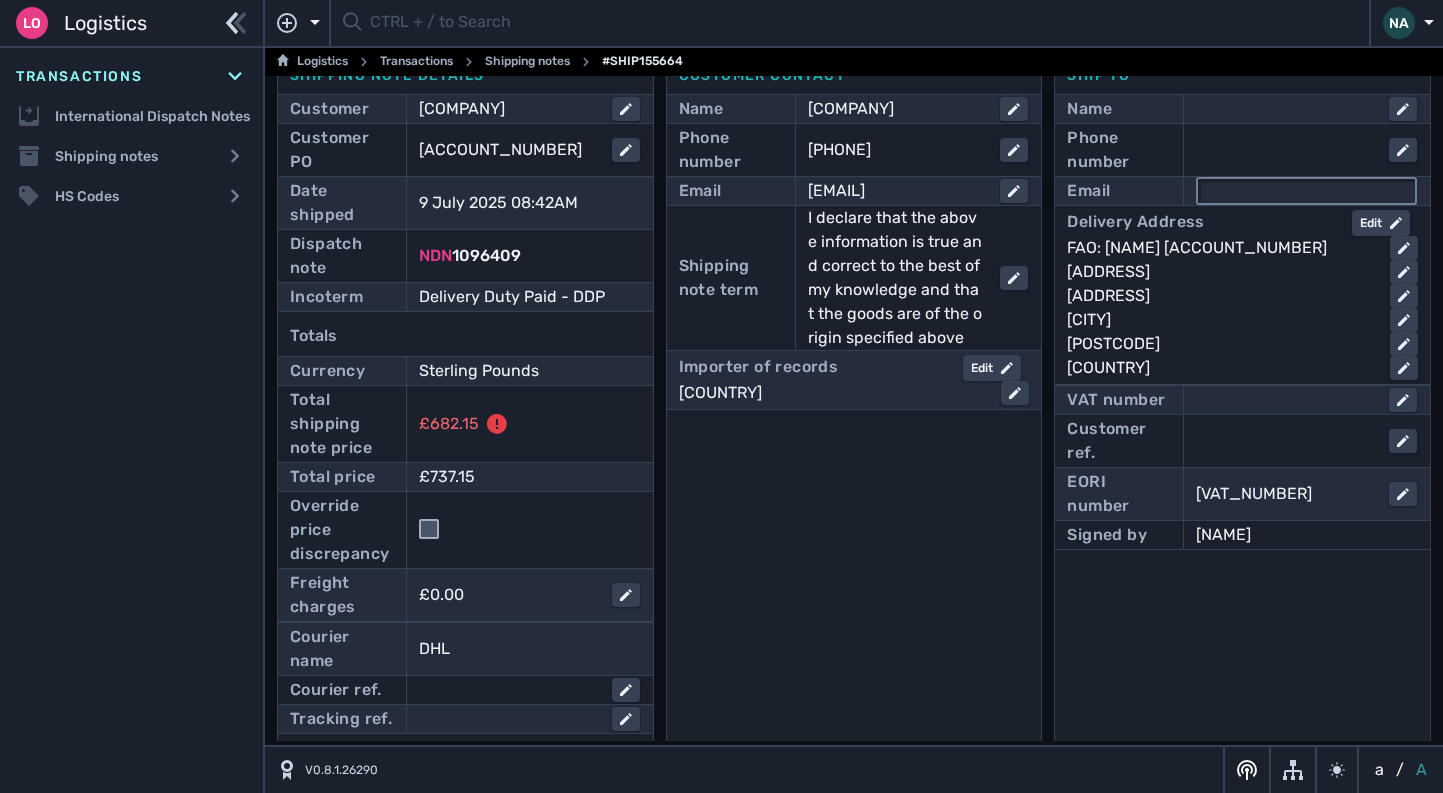 click at bounding box center (1306, 191) 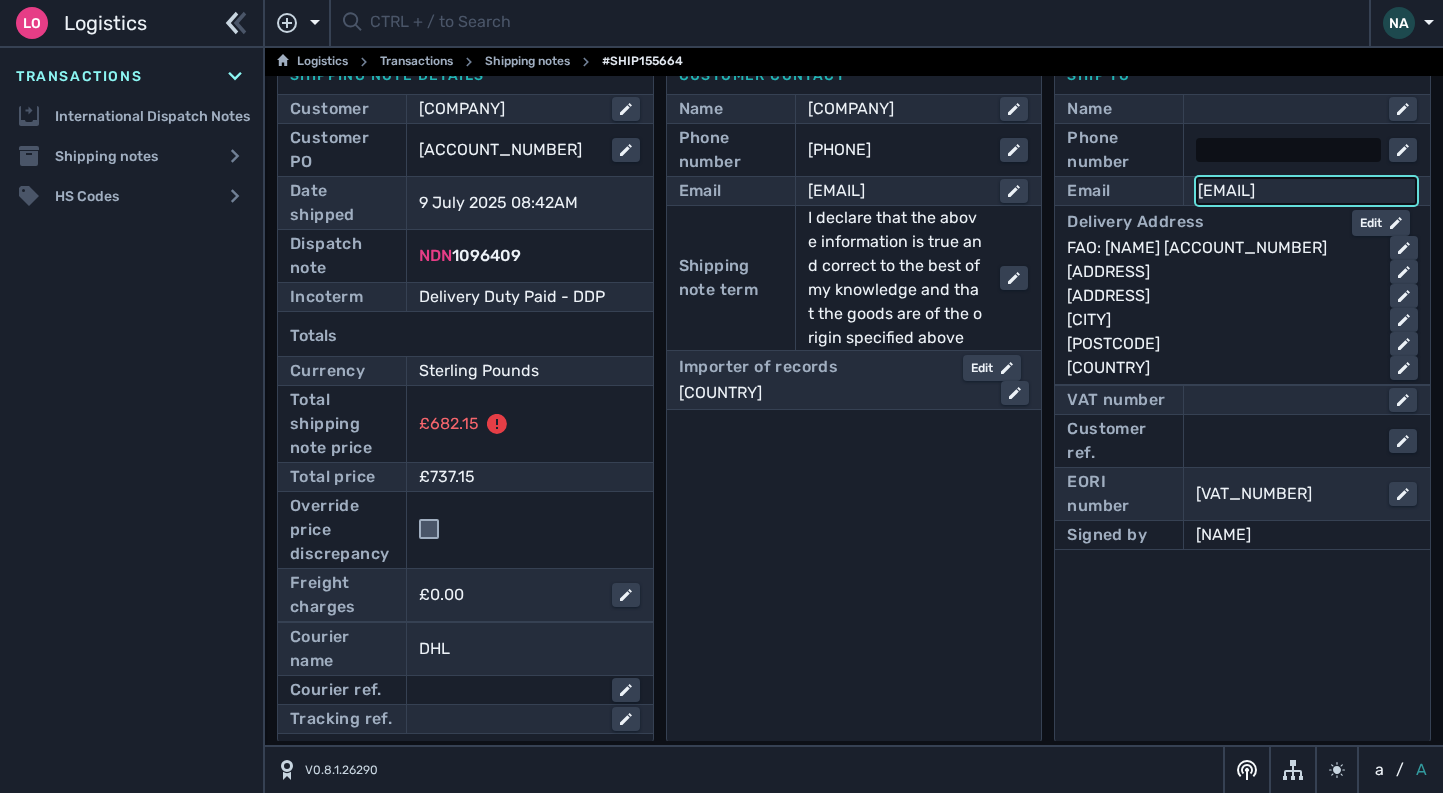 click at bounding box center [1288, 150] 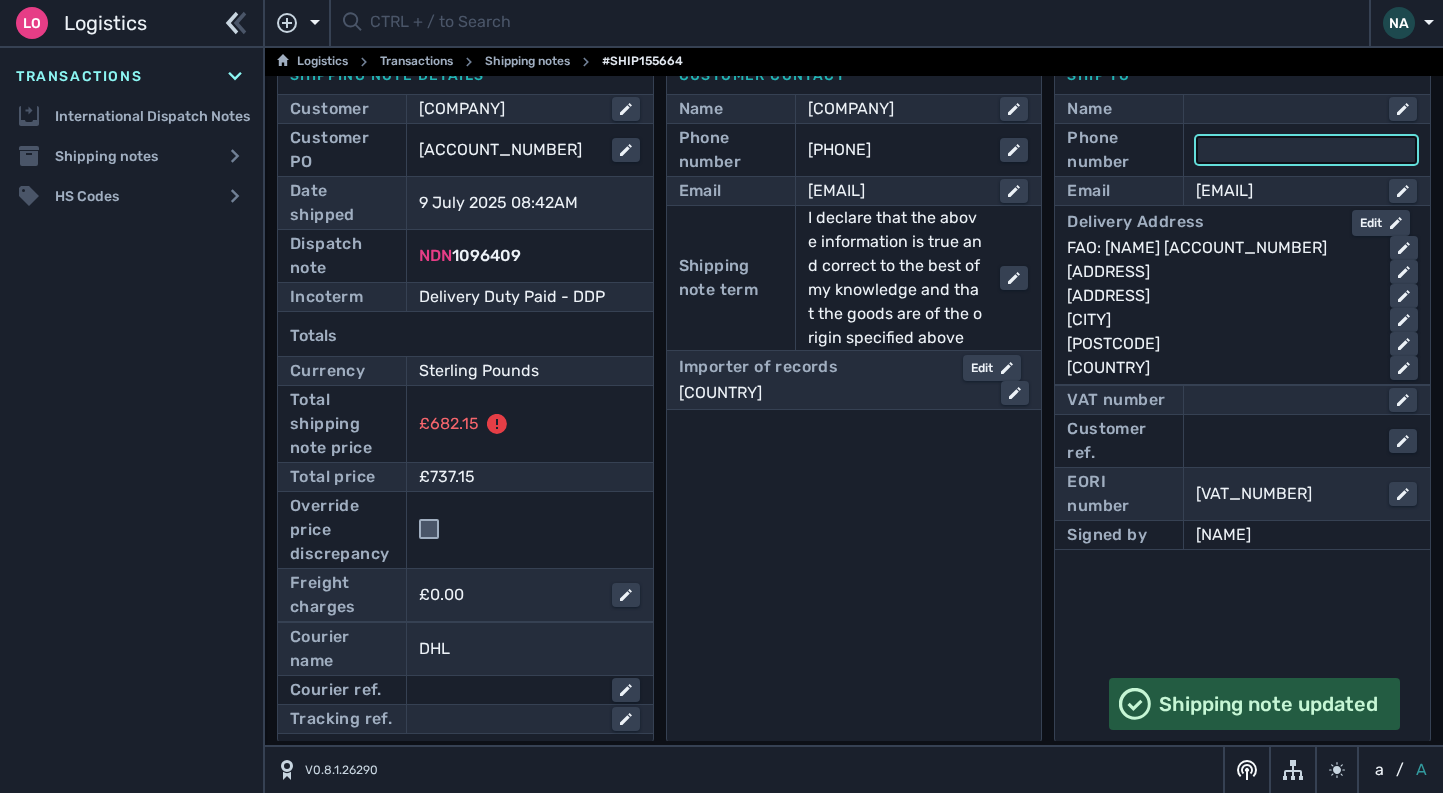 type on "[COUNTRY_CODE]" 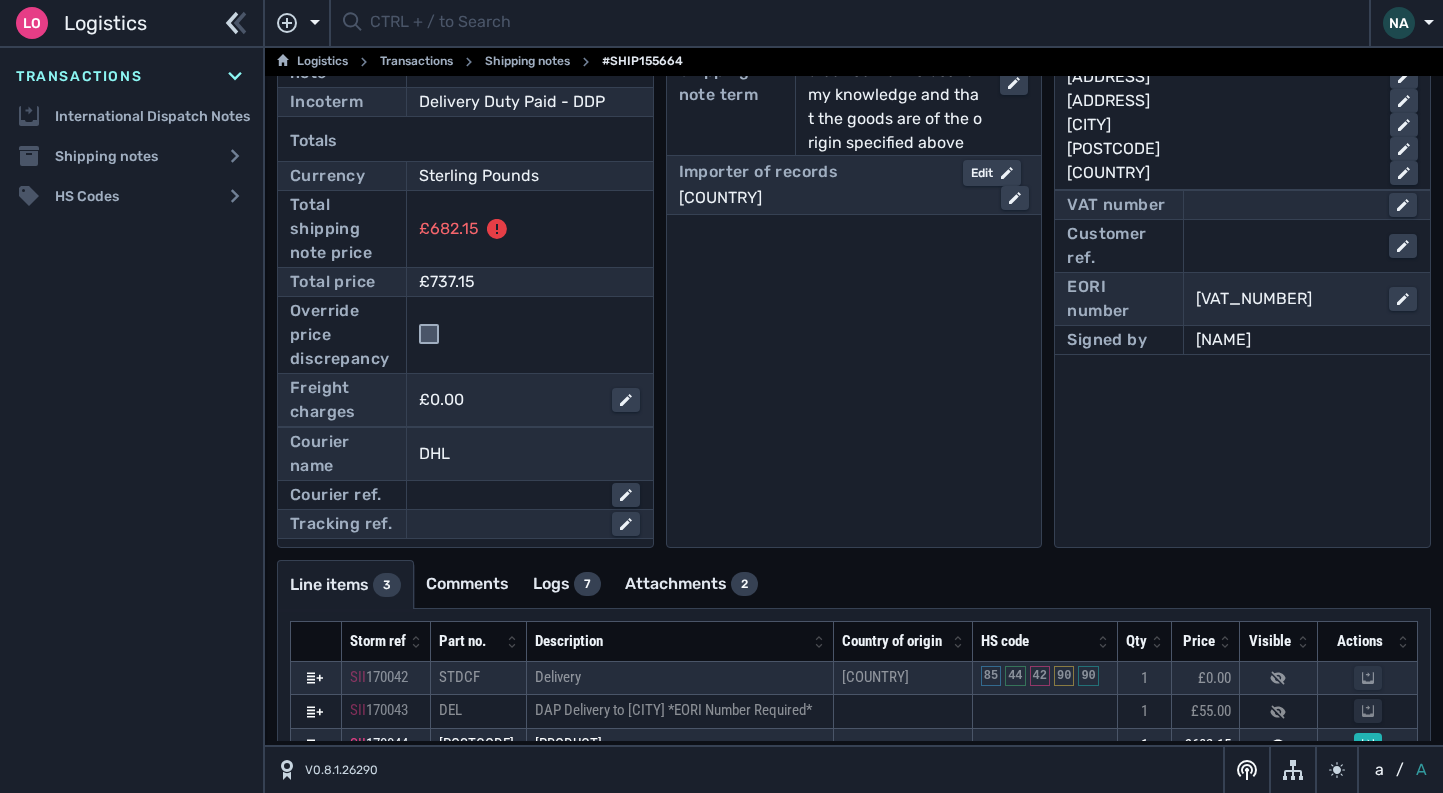 scroll, scrollTop: 300, scrollLeft: 0, axis: vertical 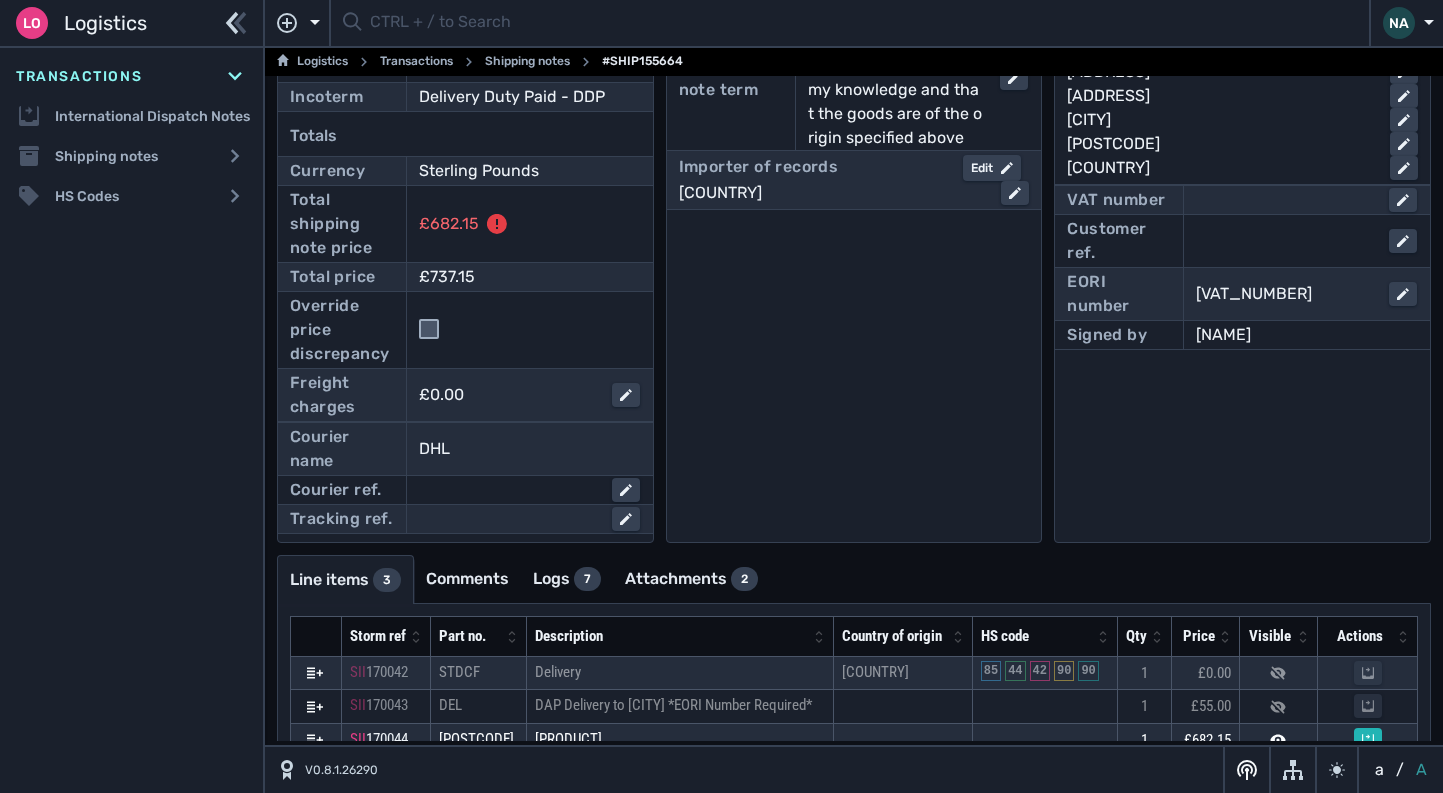 click on "Customer contact Name [COMPANY] Phone number [PHONE] Email [EMAIL] Shipping note term I declare that the above information is true and correct to the best of my knowledge and that the goods are of the origin specified above Importer of records Edit [COUNTRY]" at bounding box center (854, 197) 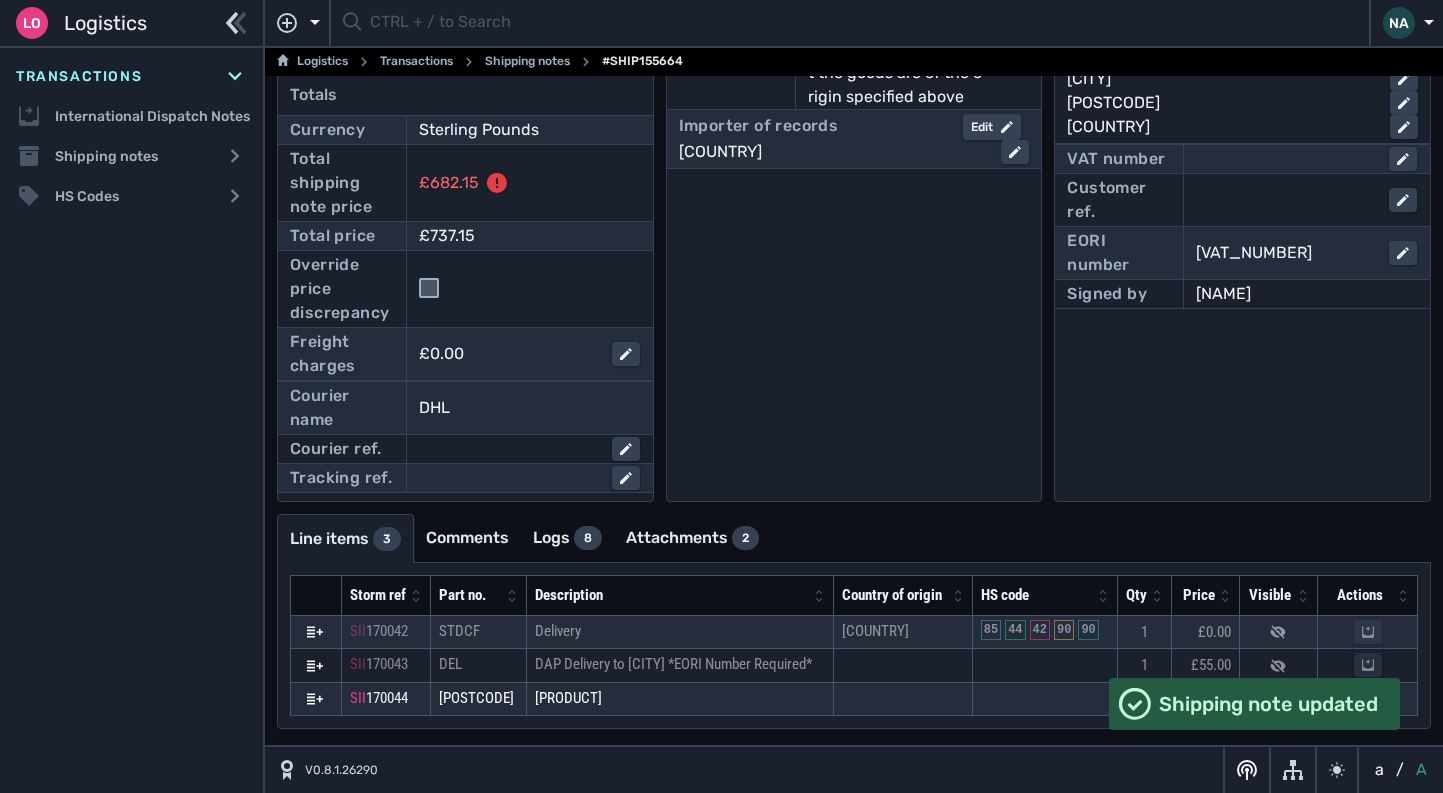 scroll, scrollTop: 404, scrollLeft: 0, axis: vertical 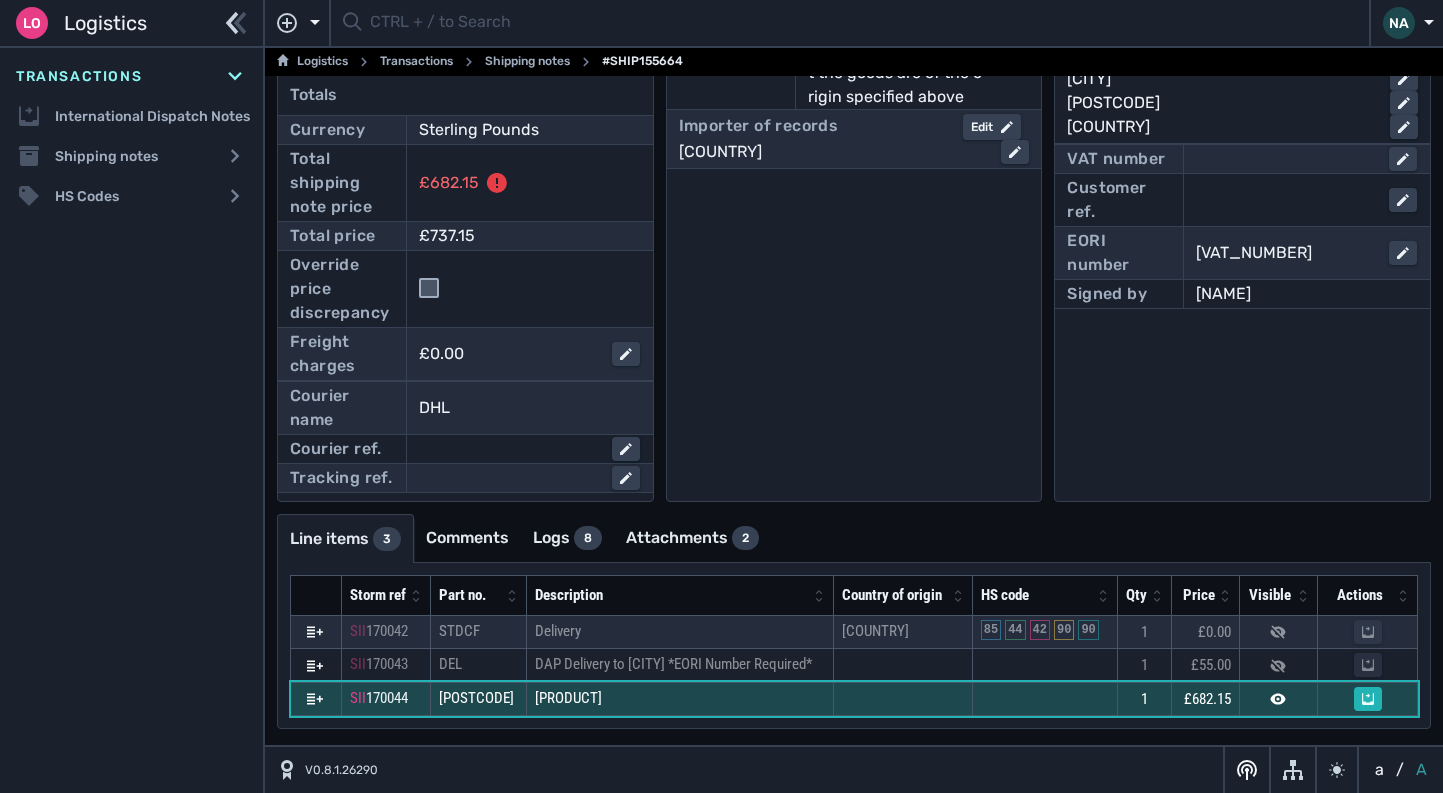 click on "[PRODUCT]" at bounding box center (680, 632) 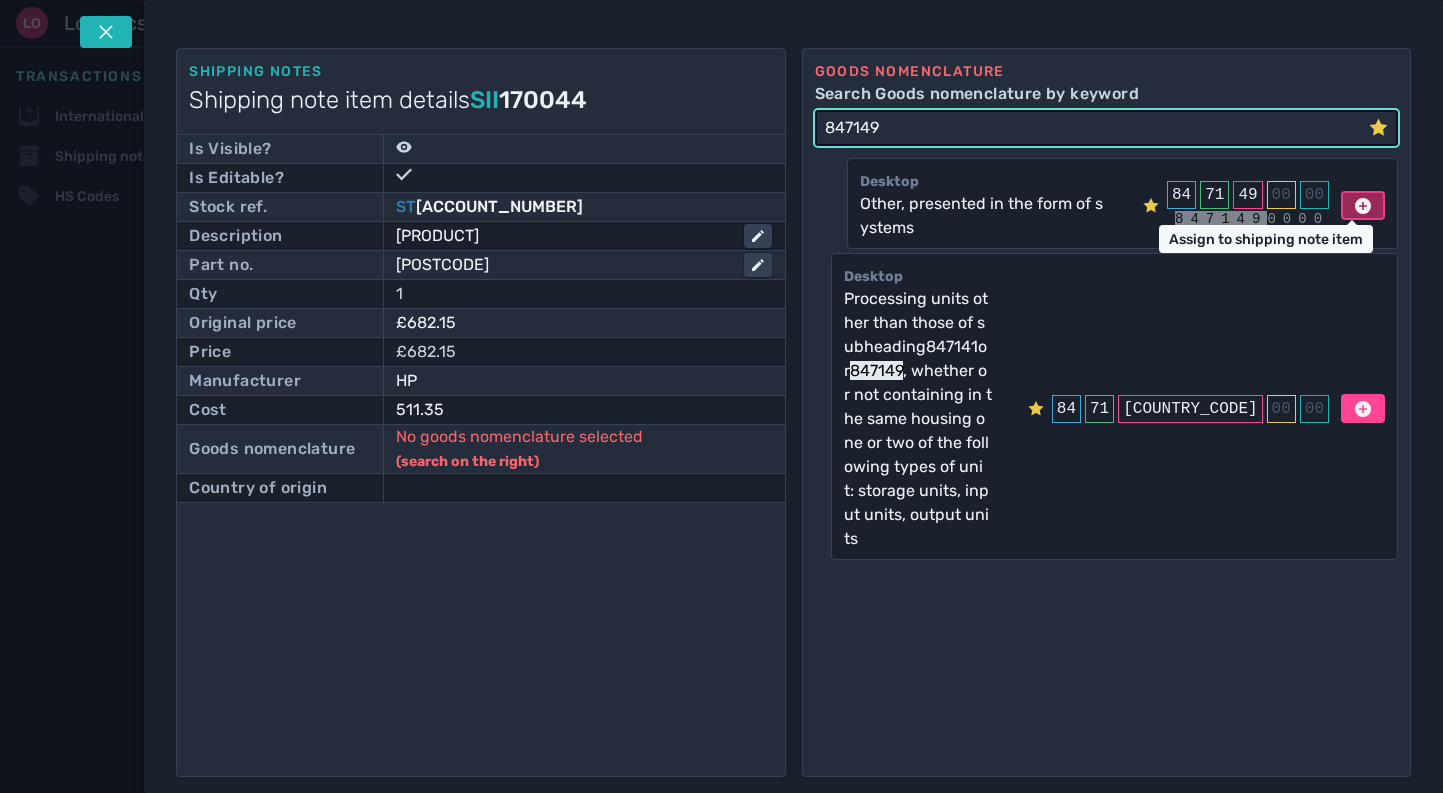 type on "847149" 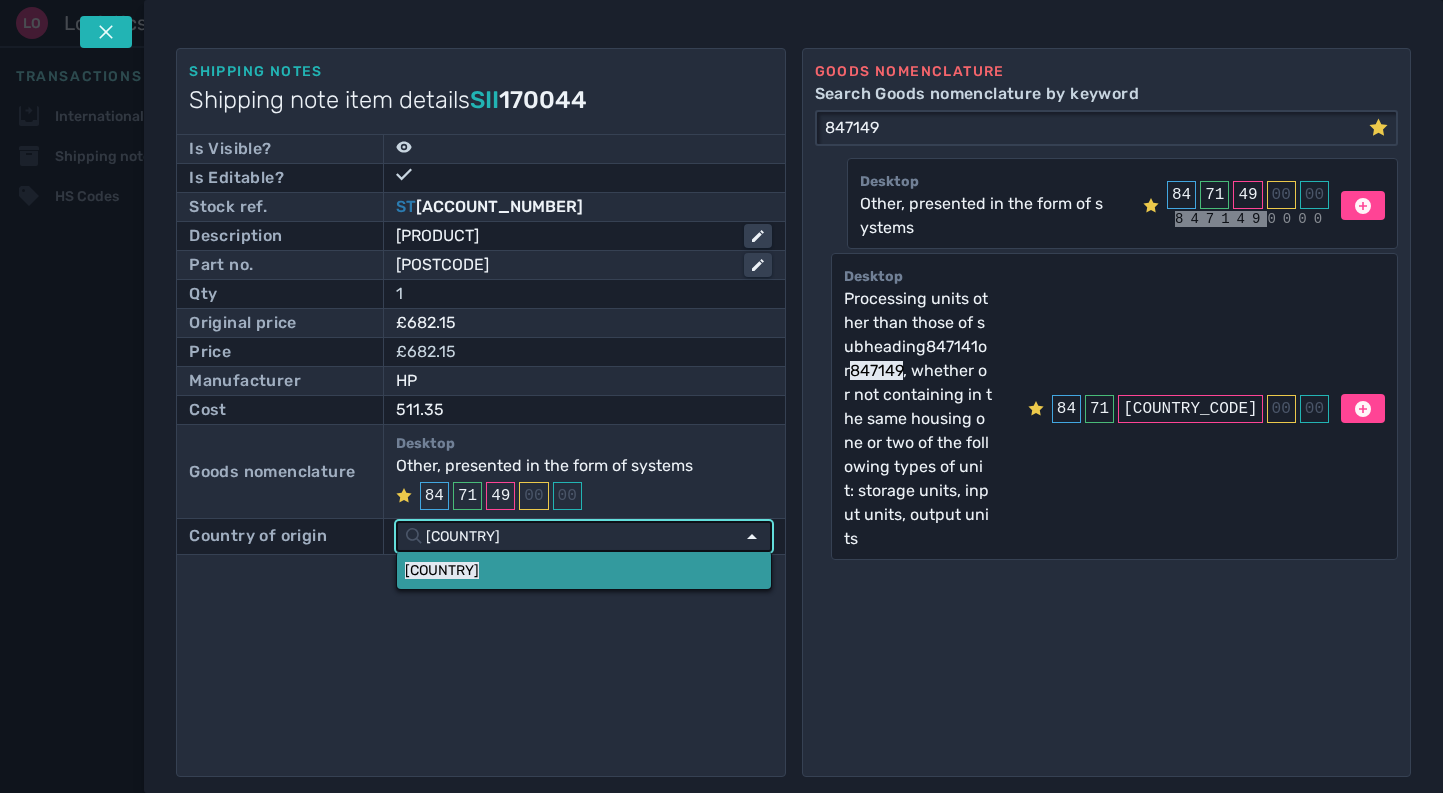 click on "[COUNTRY]" at bounding box center [442, 570] 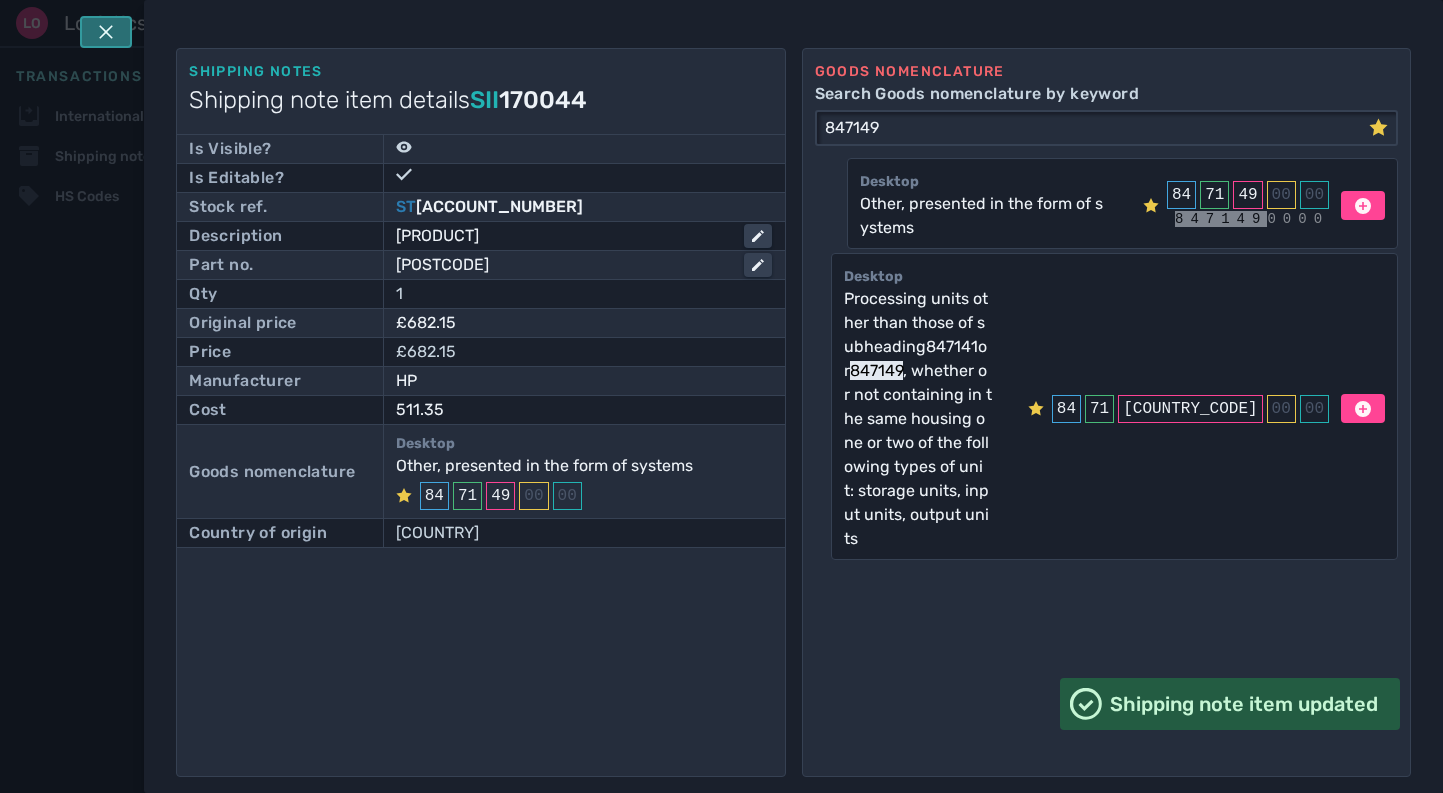 click at bounding box center (106, 32) 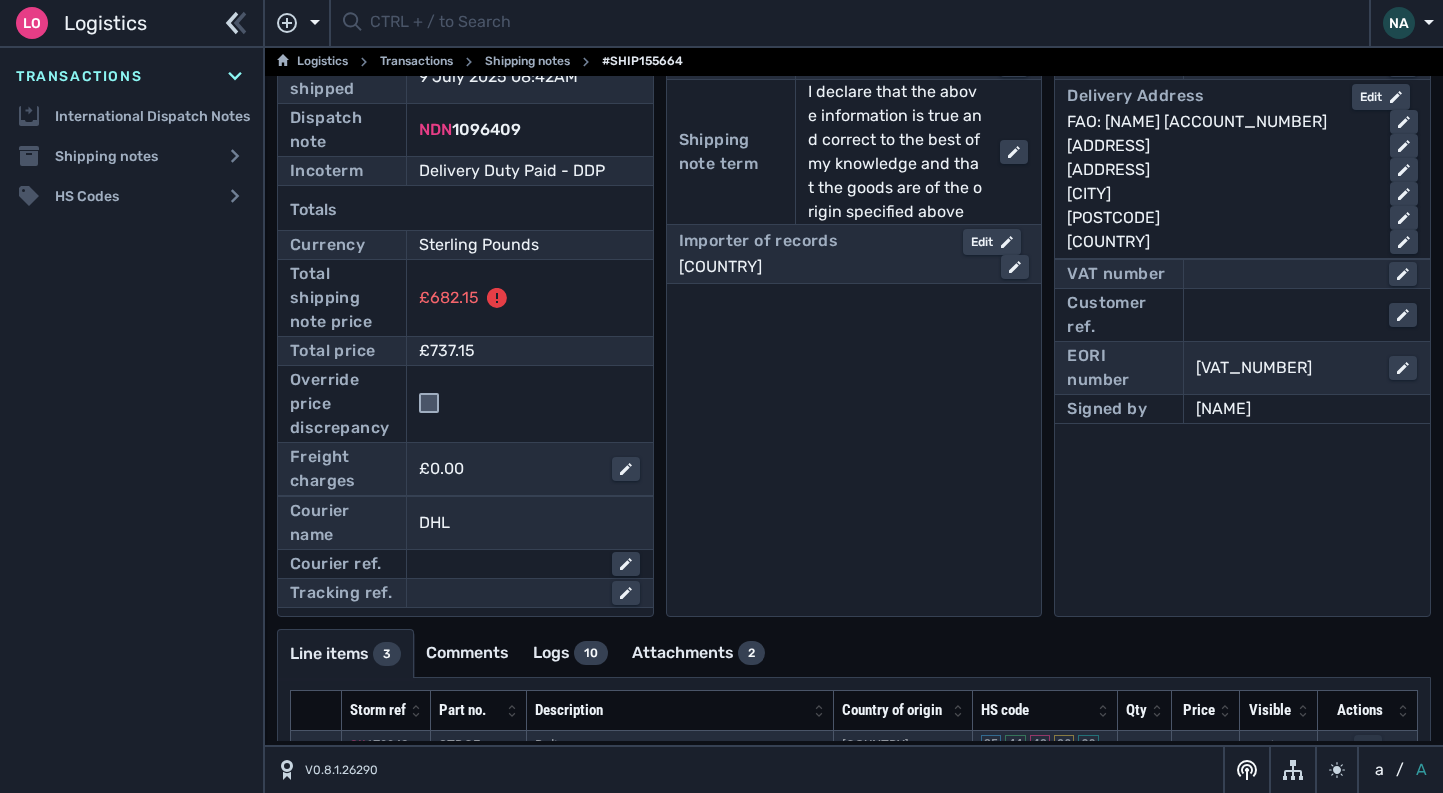 scroll, scrollTop: 204, scrollLeft: 0, axis: vertical 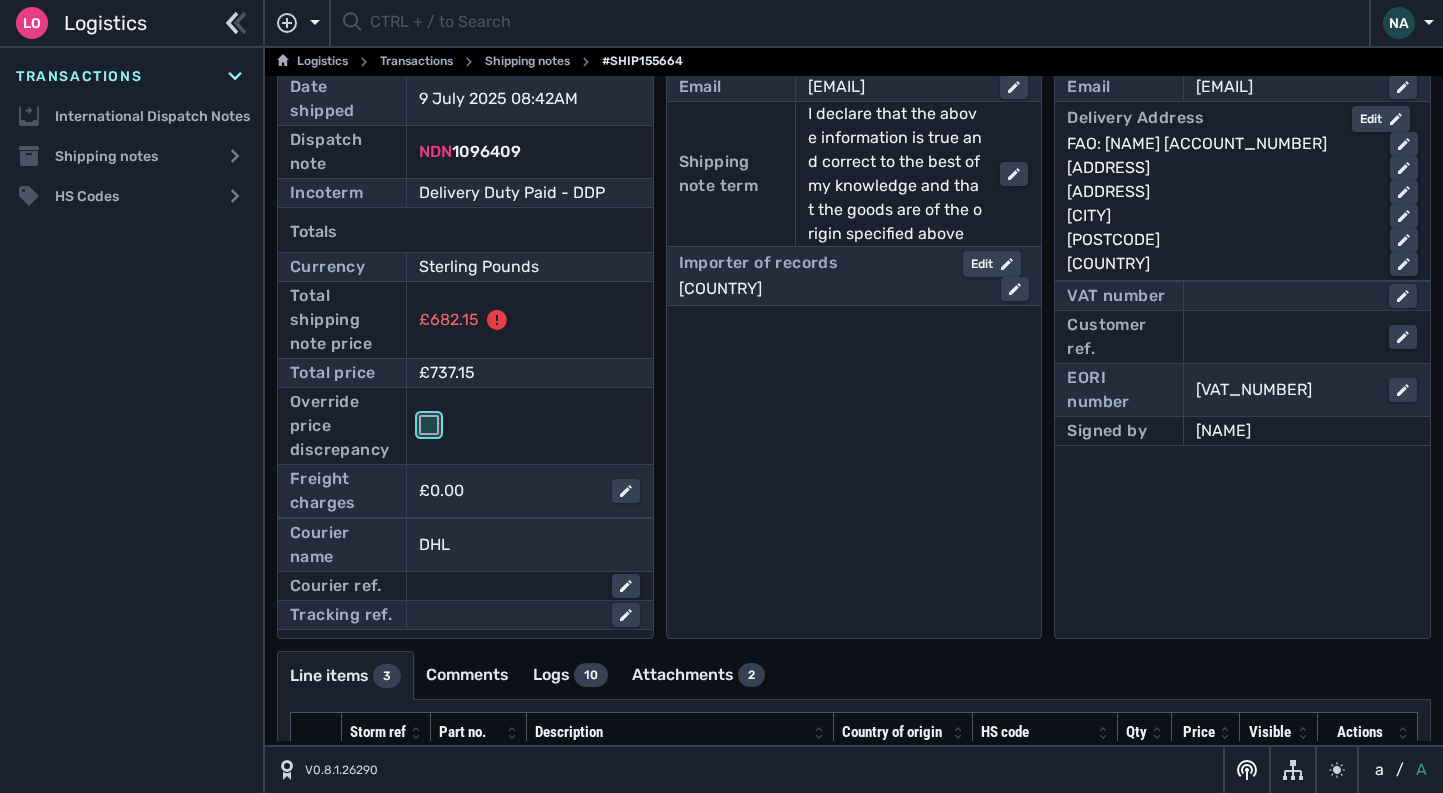 click at bounding box center (429, 425) 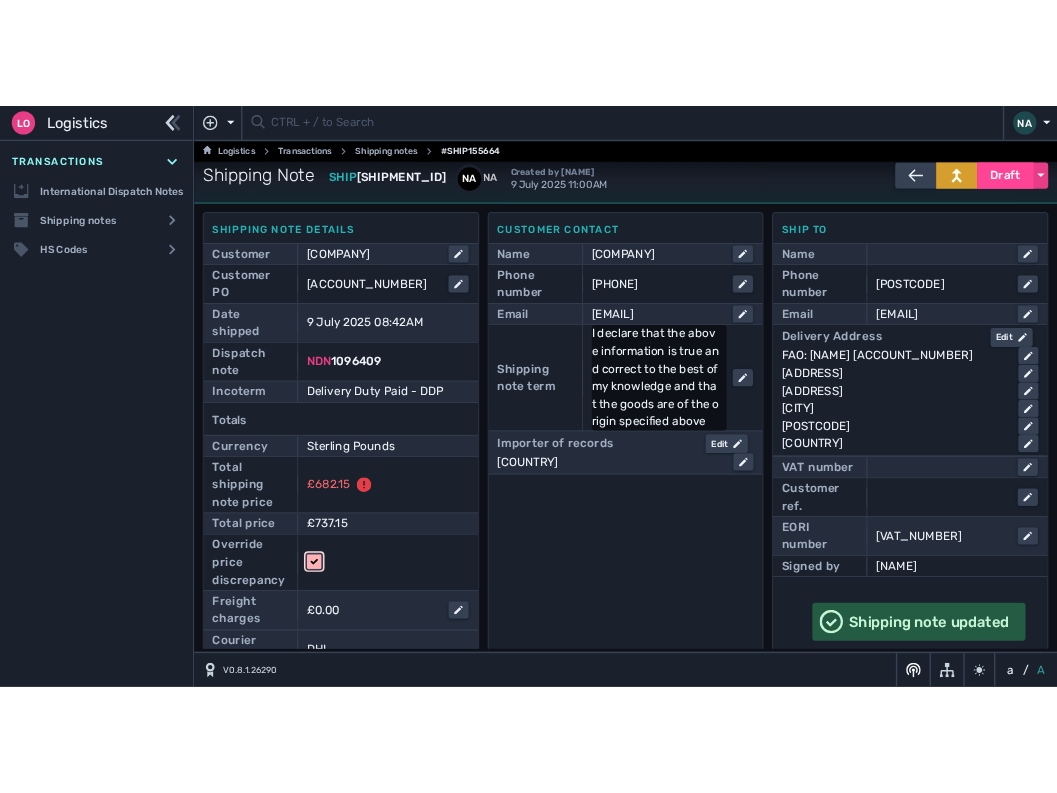scroll, scrollTop: 0, scrollLeft: 0, axis: both 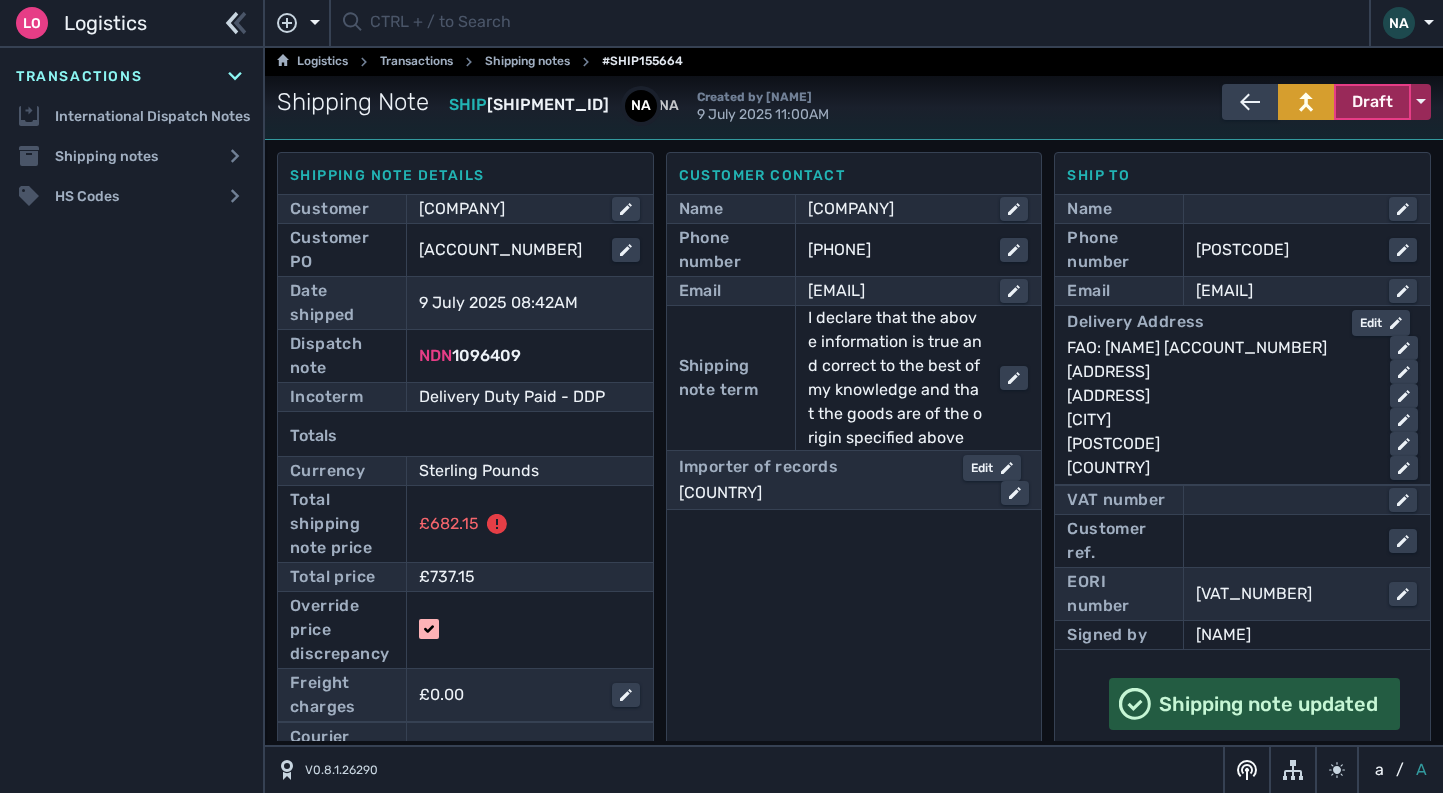 click on "Draft" at bounding box center [1372, 102] 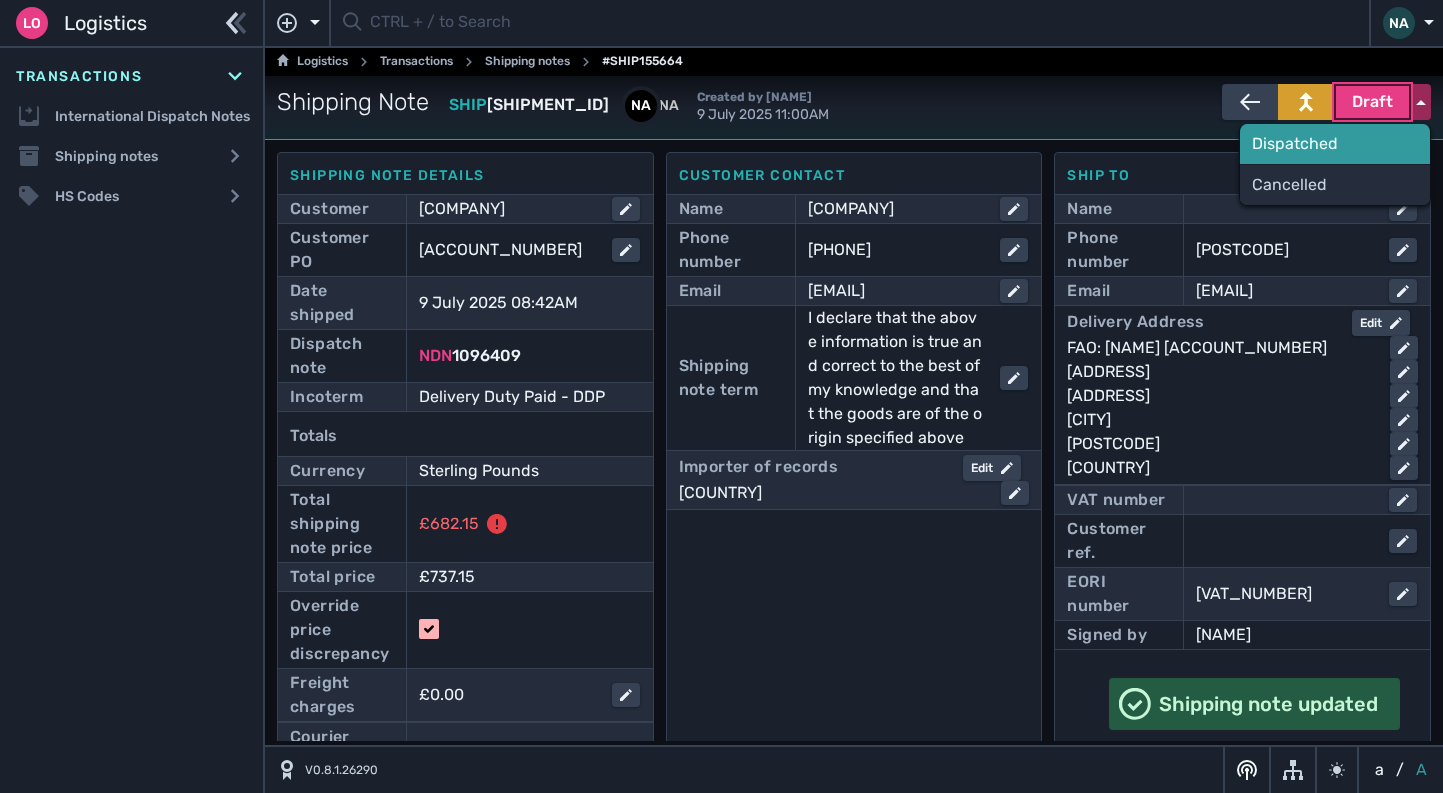 click on "Dispatched" at bounding box center (1335, 144) 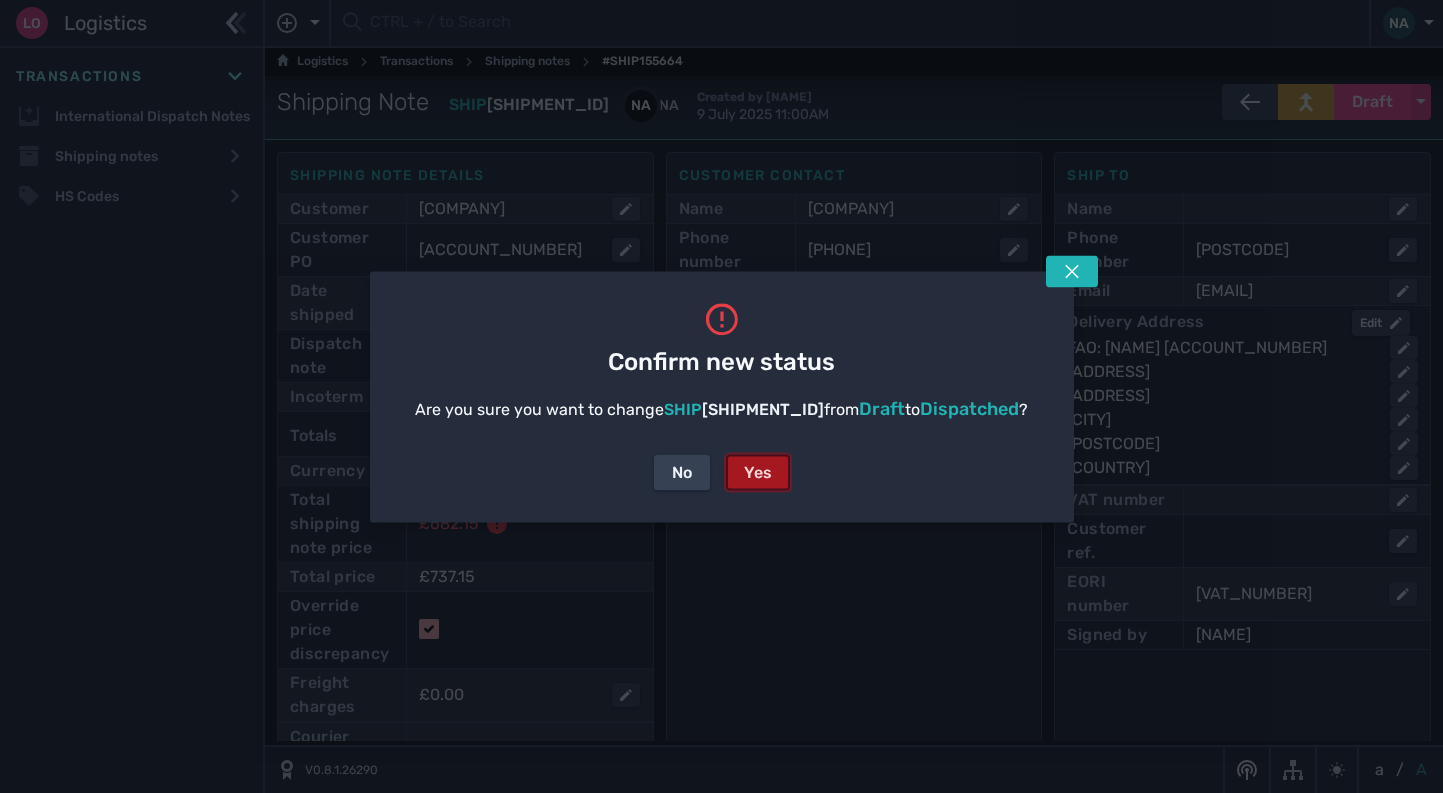 click on "Yes" at bounding box center [758, 472] 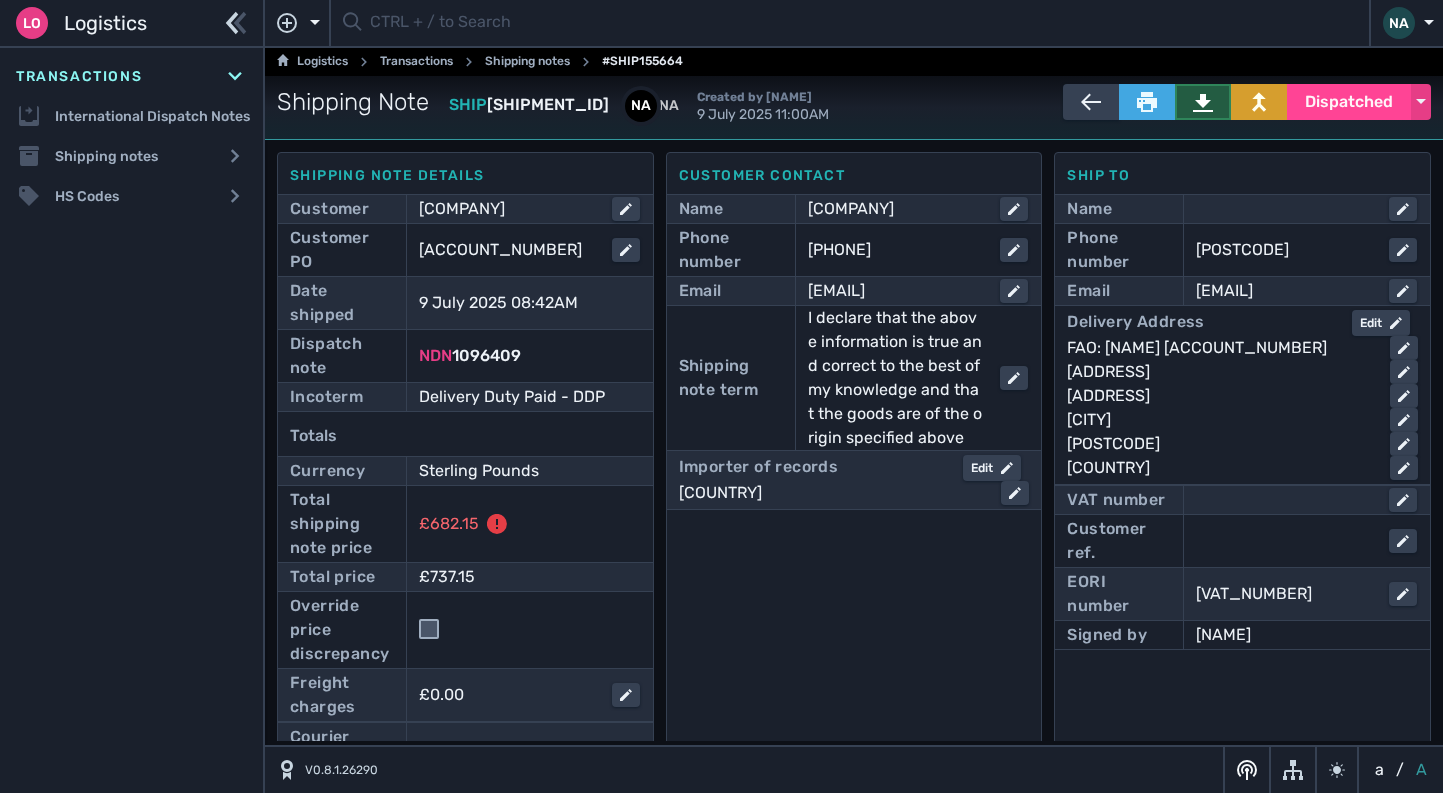 click at bounding box center (1203, 103) 